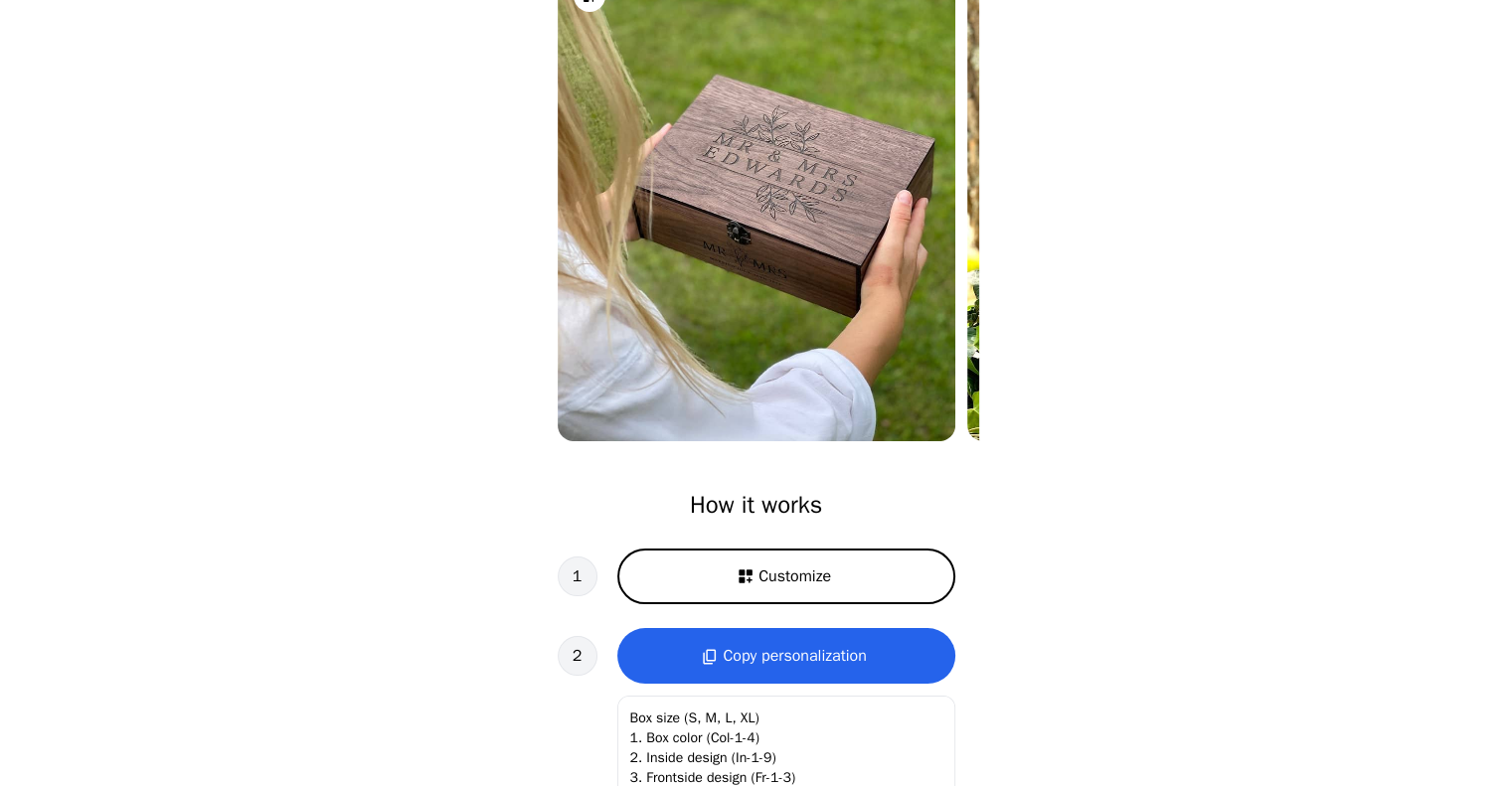 scroll, scrollTop: 209, scrollLeft: 0, axis: vertical 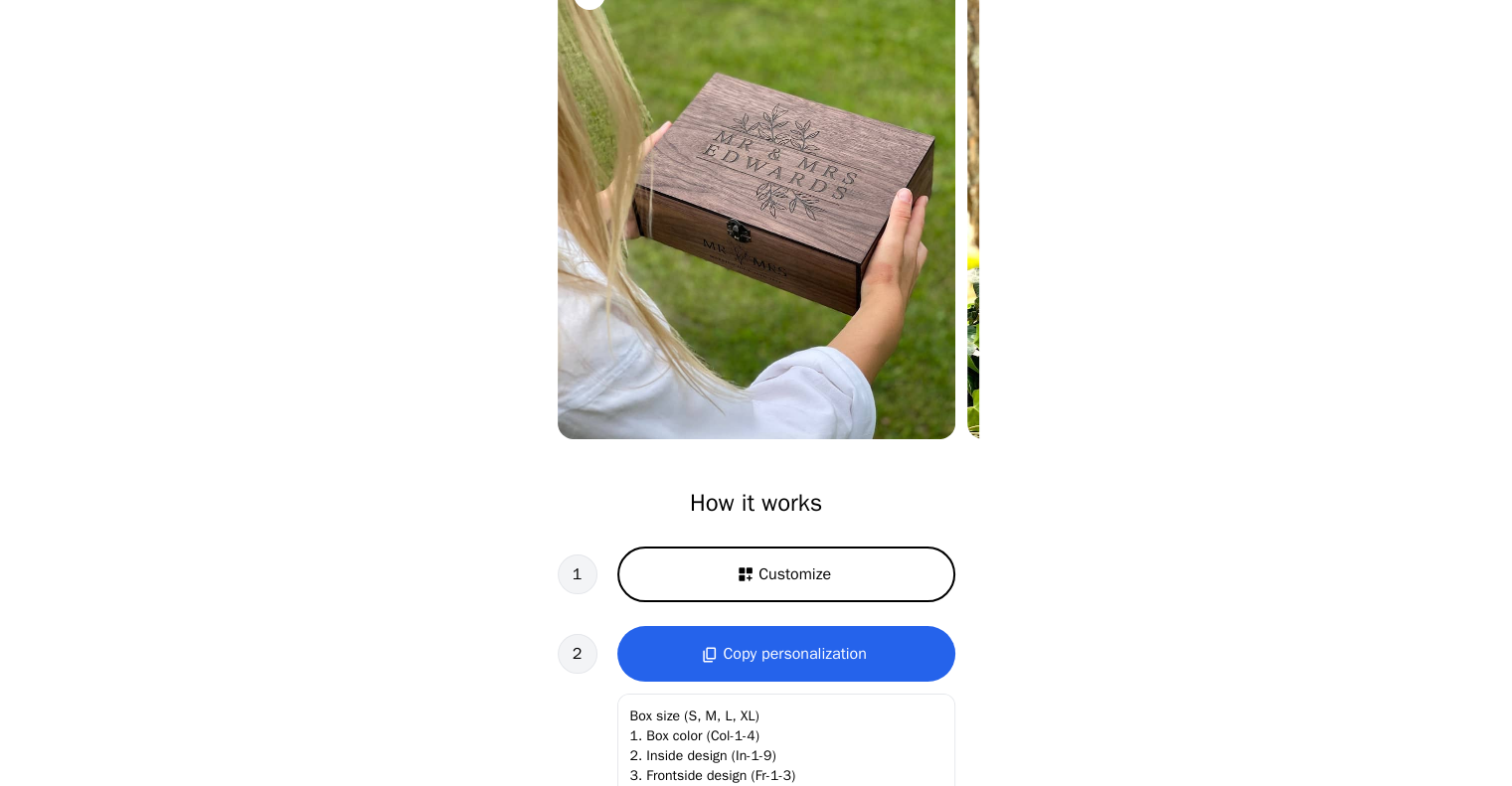 click on "Customize" at bounding box center [794, 574] 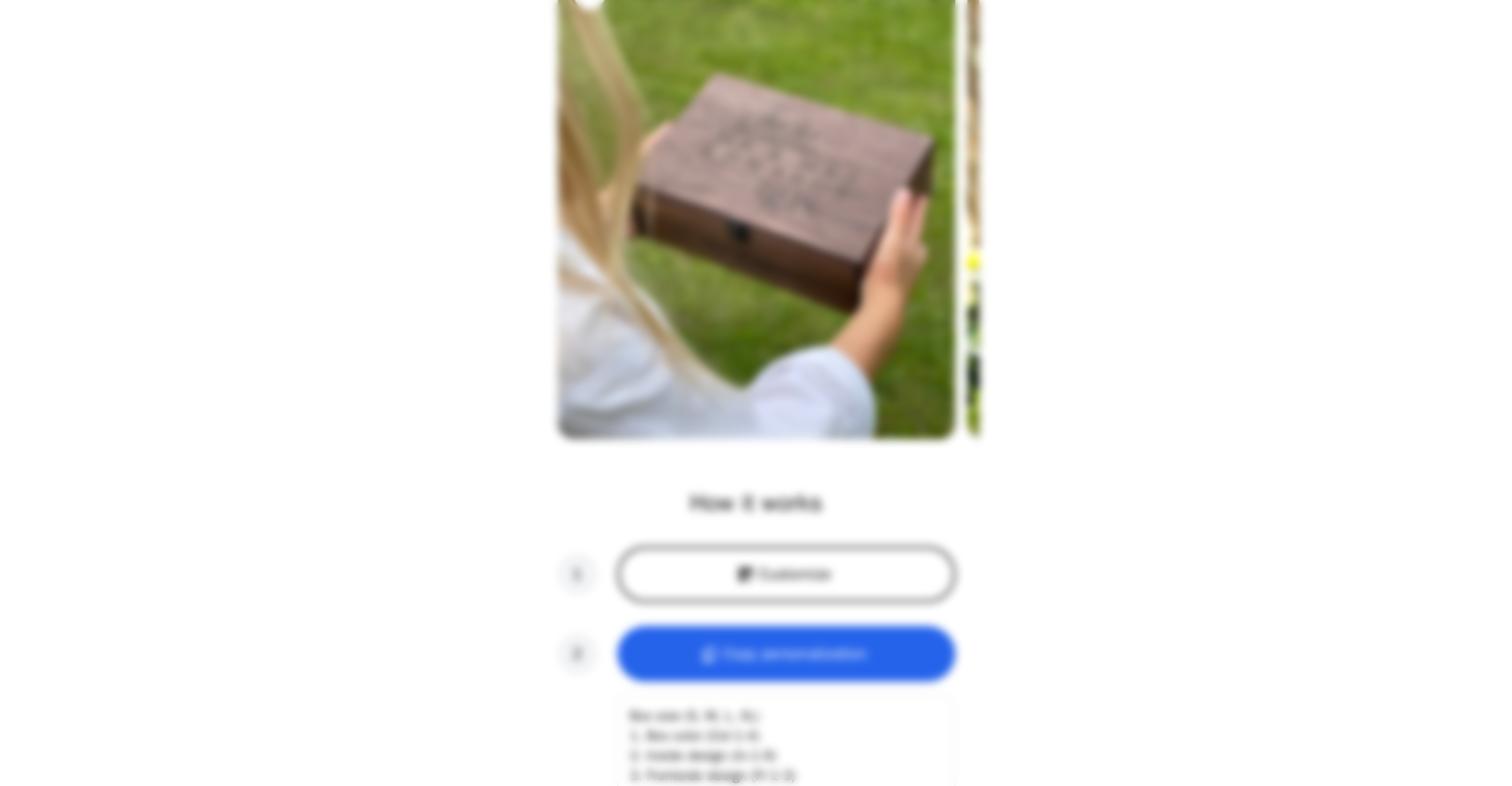 scroll, scrollTop: 0, scrollLeft: 254, axis: horizontal 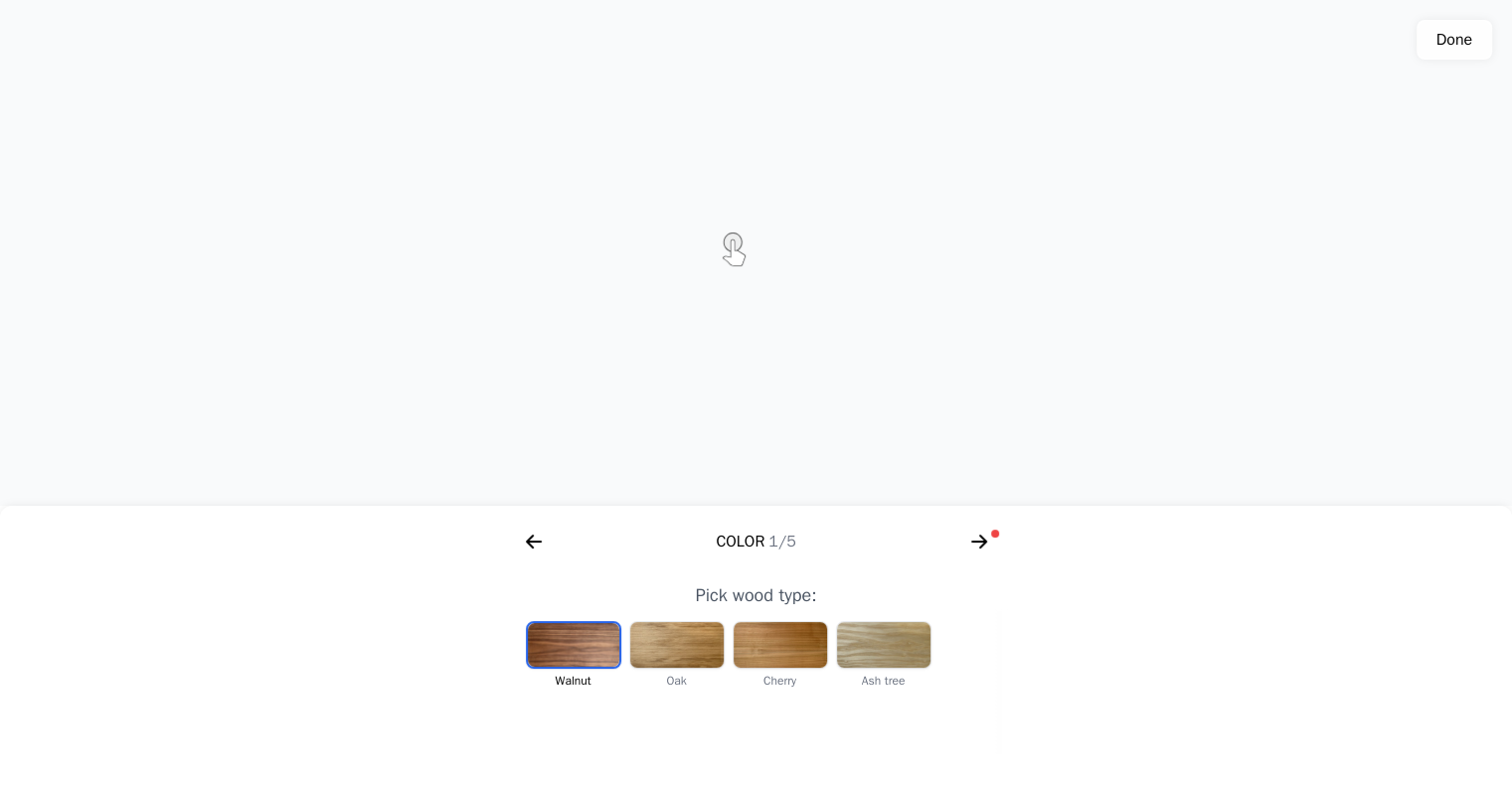 click at bounding box center (677, 645) 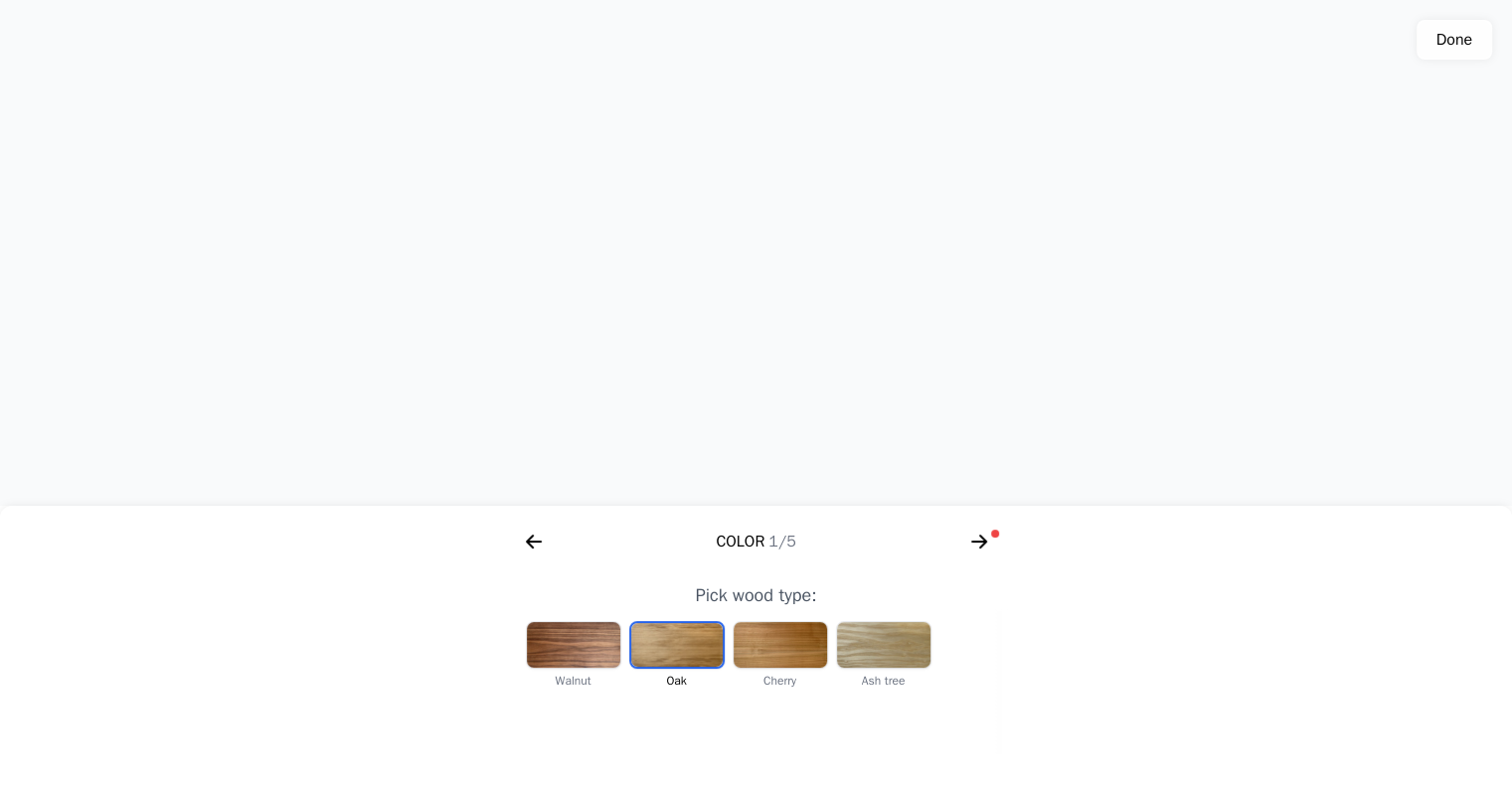 click at bounding box center [884, 645] 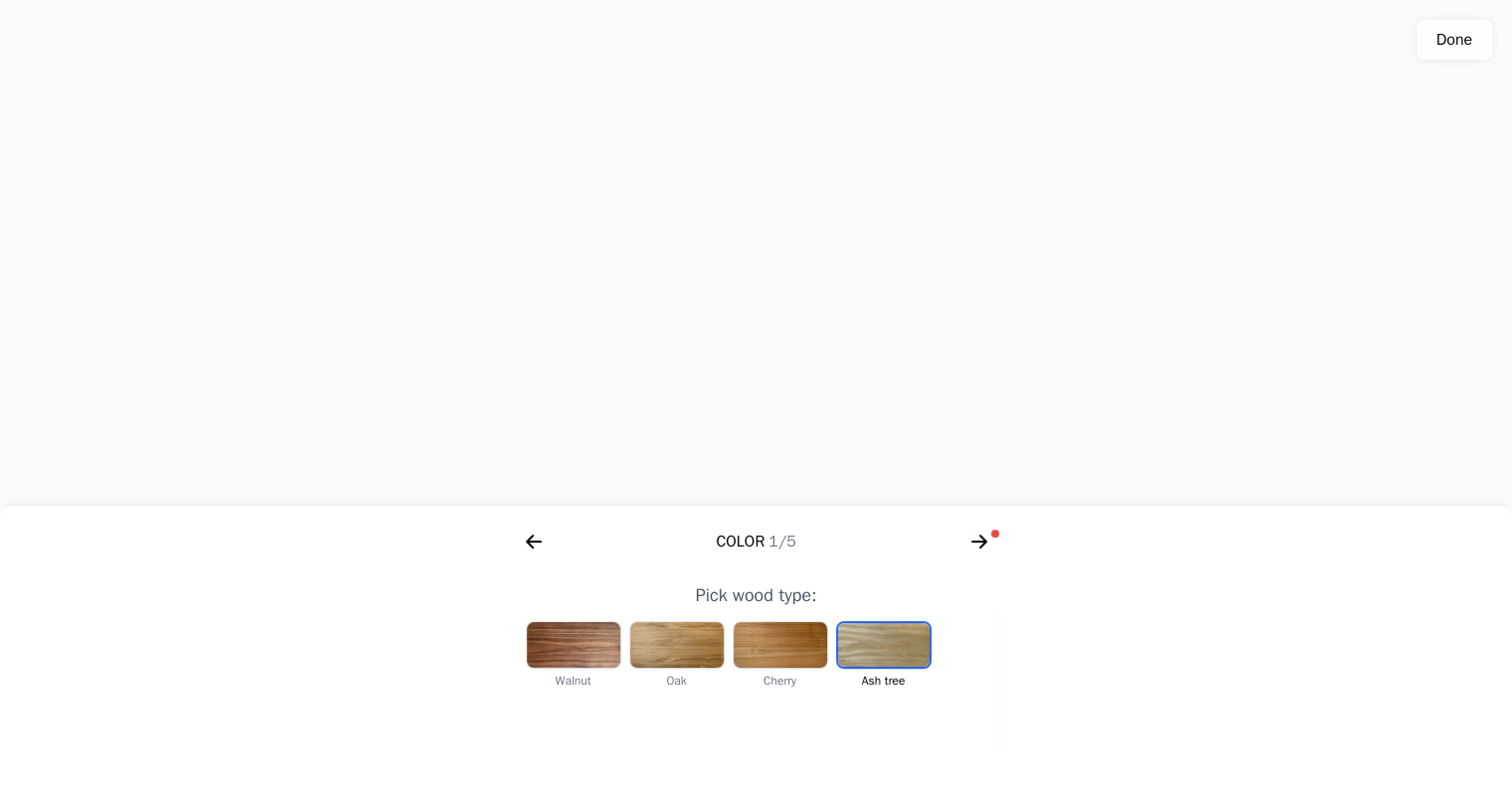 click at bounding box center [677, 645] 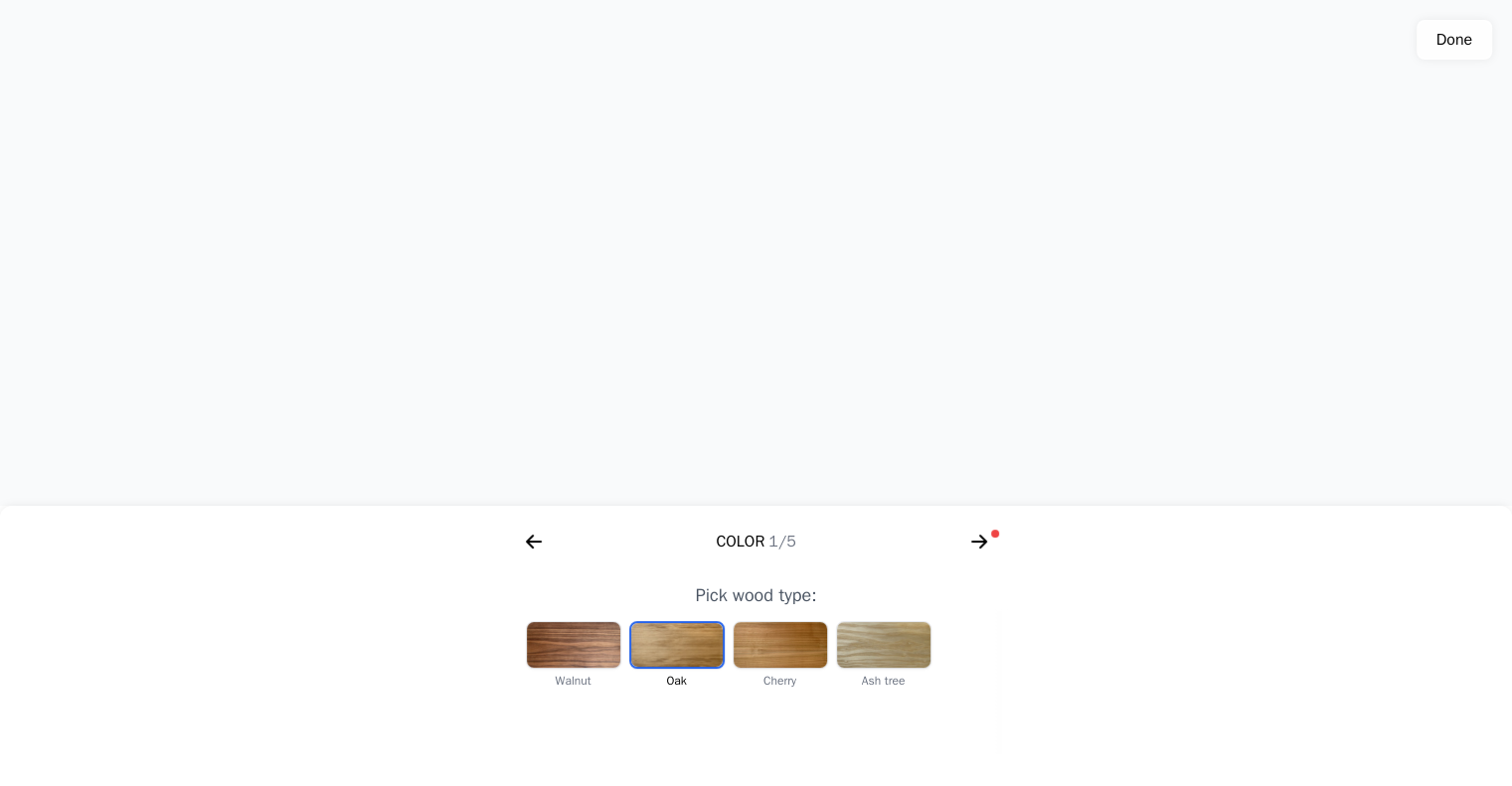 click at bounding box center (780, 645) 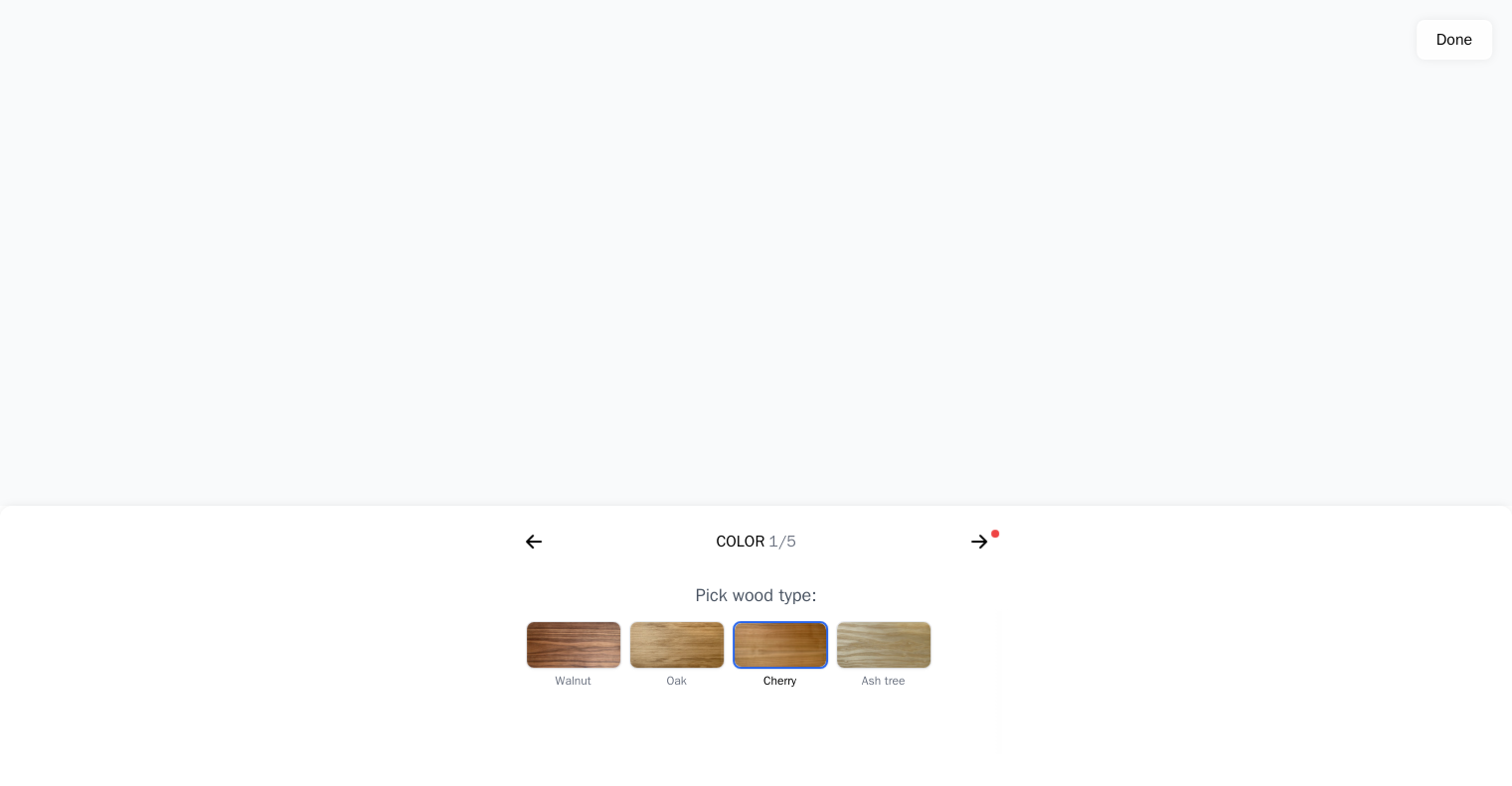 drag, startPoint x: 860, startPoint y: 268, endPoint x: 854, endPoint y: 280, distance: 13.416408 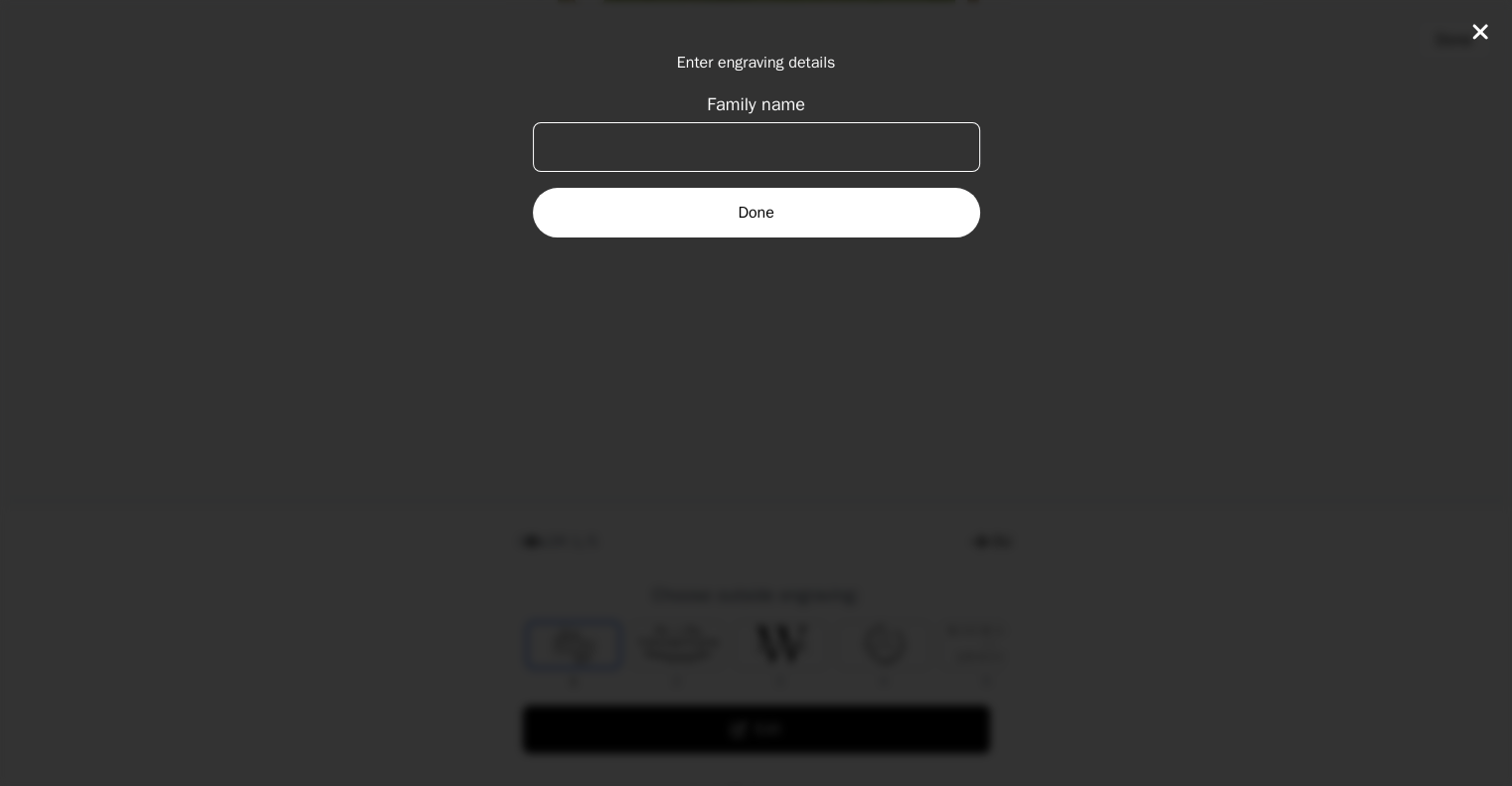 scroll, scrollTop: 0, scrollLeft: 763, axis: horizontal 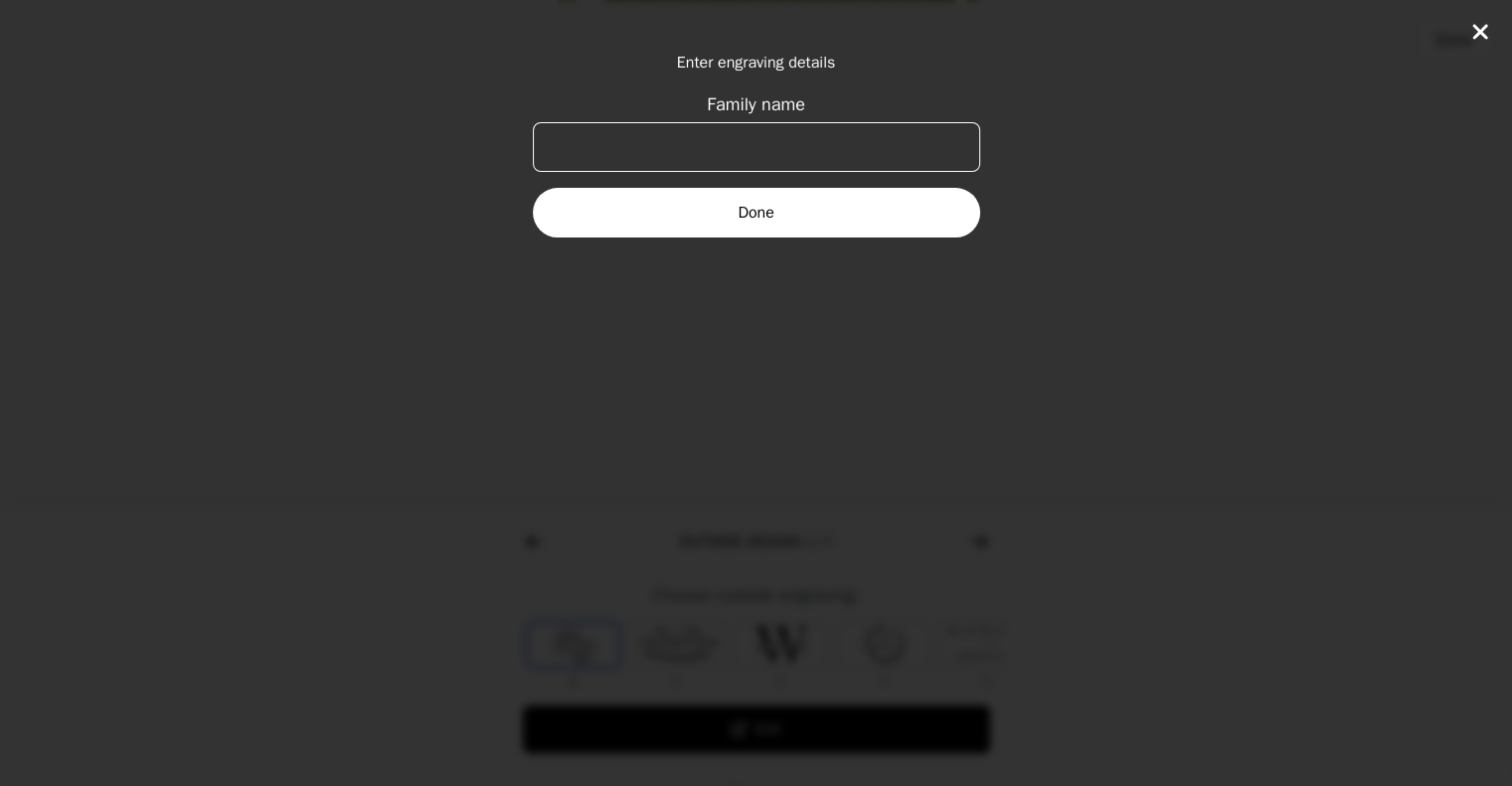 click on "Family name" at bounding box center (756, 147) 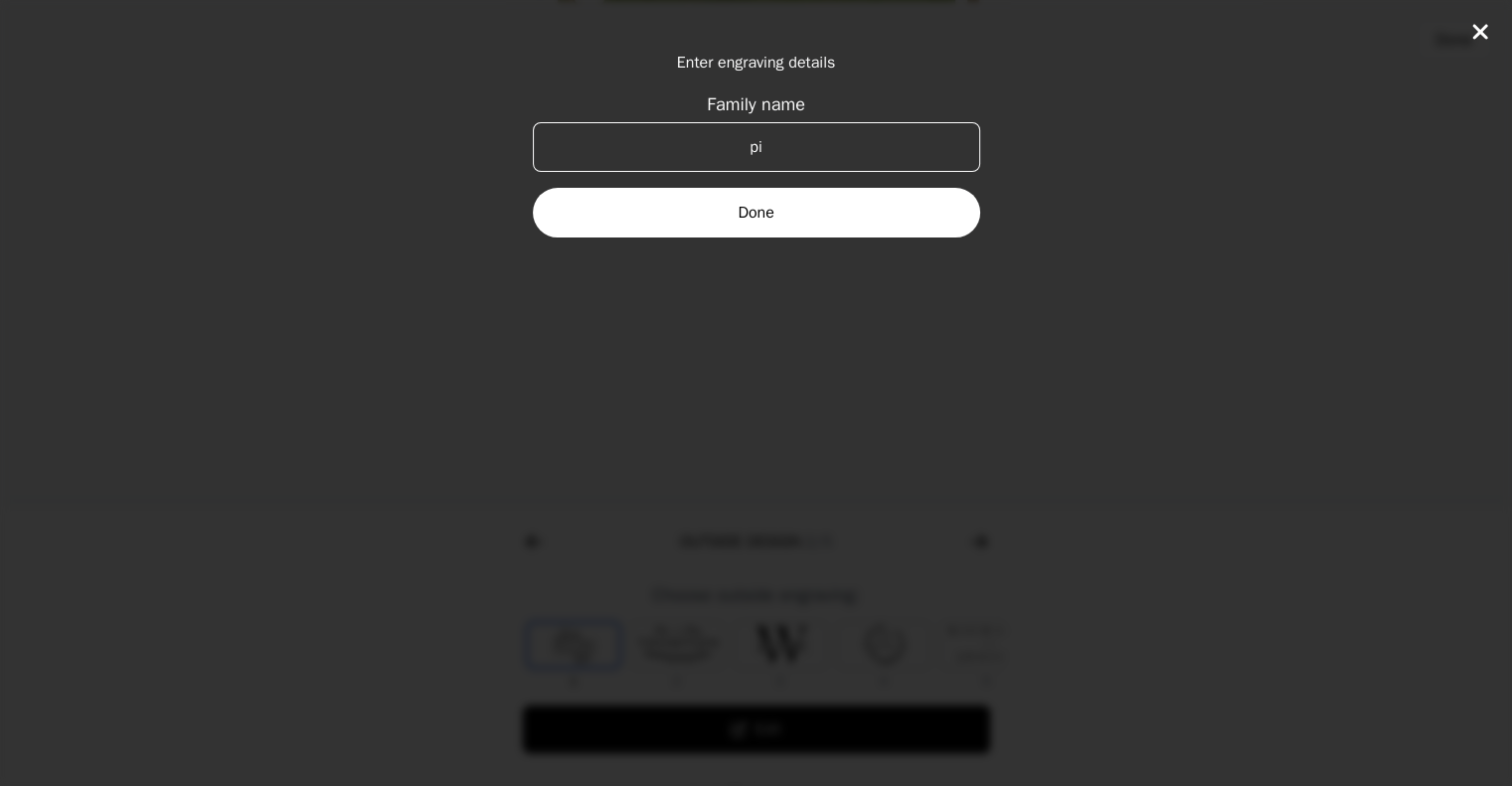 type on "p" 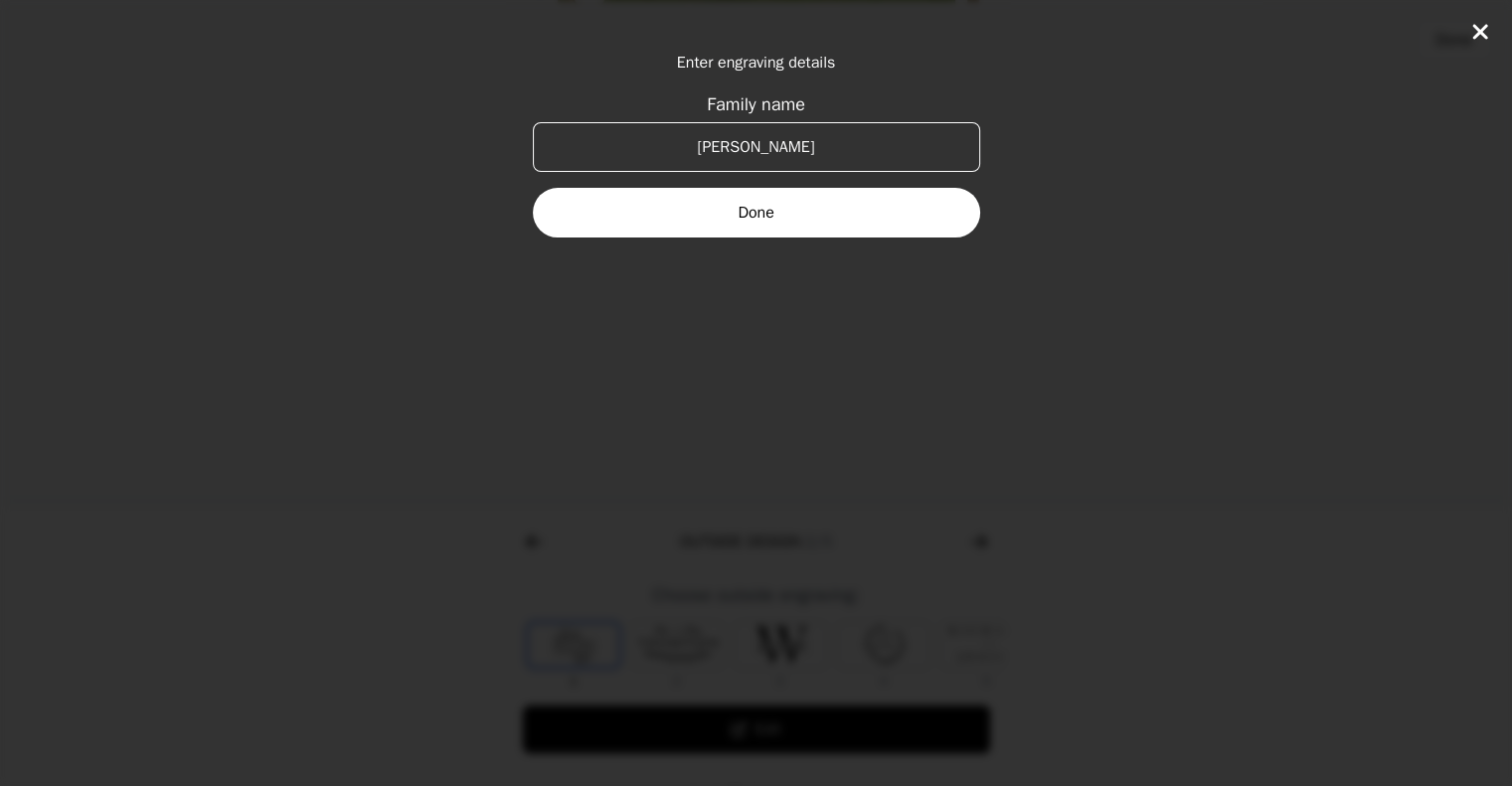 type on "[PERSON_NAME]" 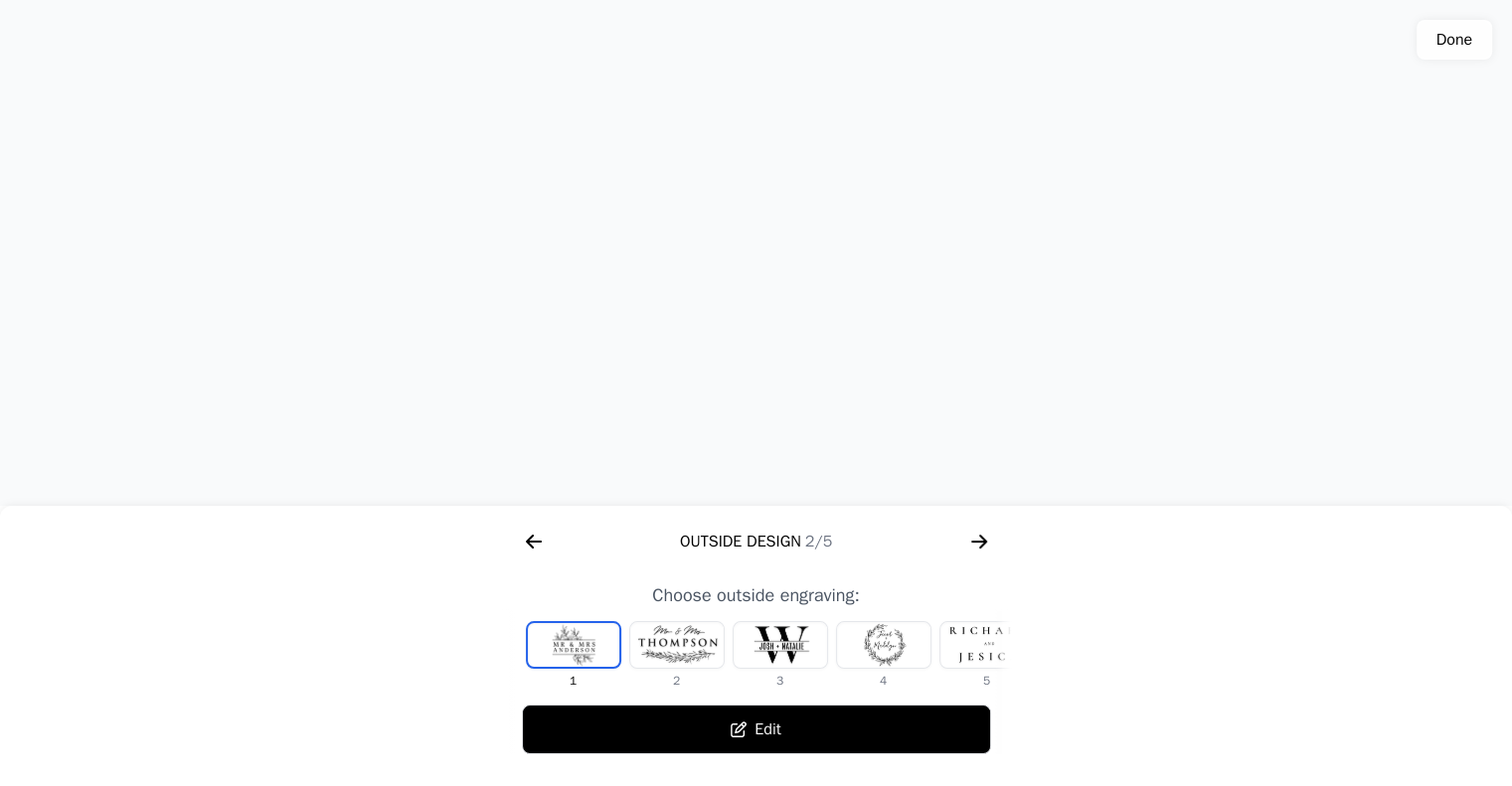 drag, startPoint x: 941, startPoint y: 417, endPoint x: 939, endPoint y: 368, distance: 49.040799 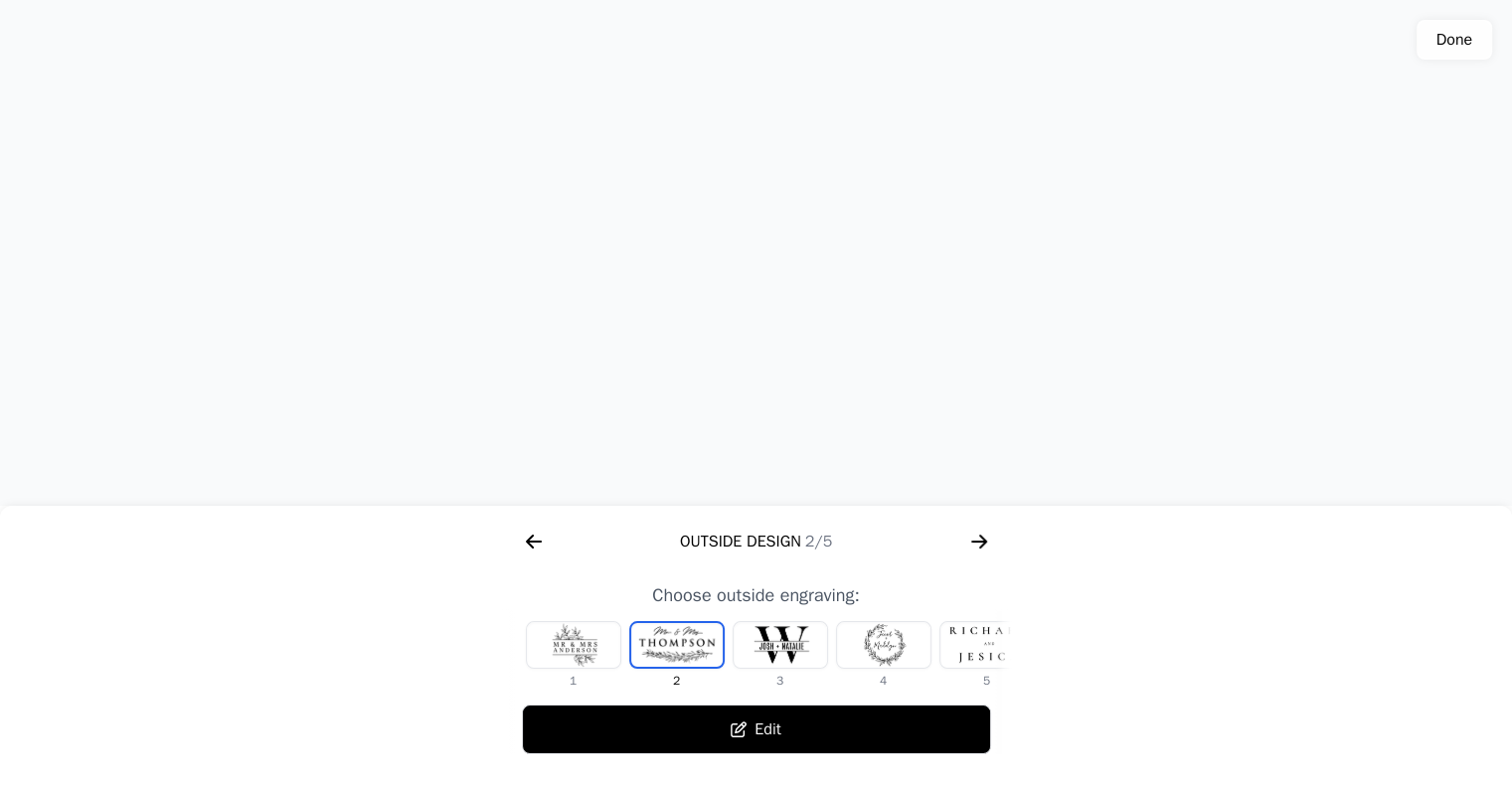 drag, startPoint x: 795, startPoint y: 383, endPoint x: 793, endPoint y: 345, distance: 38.052595 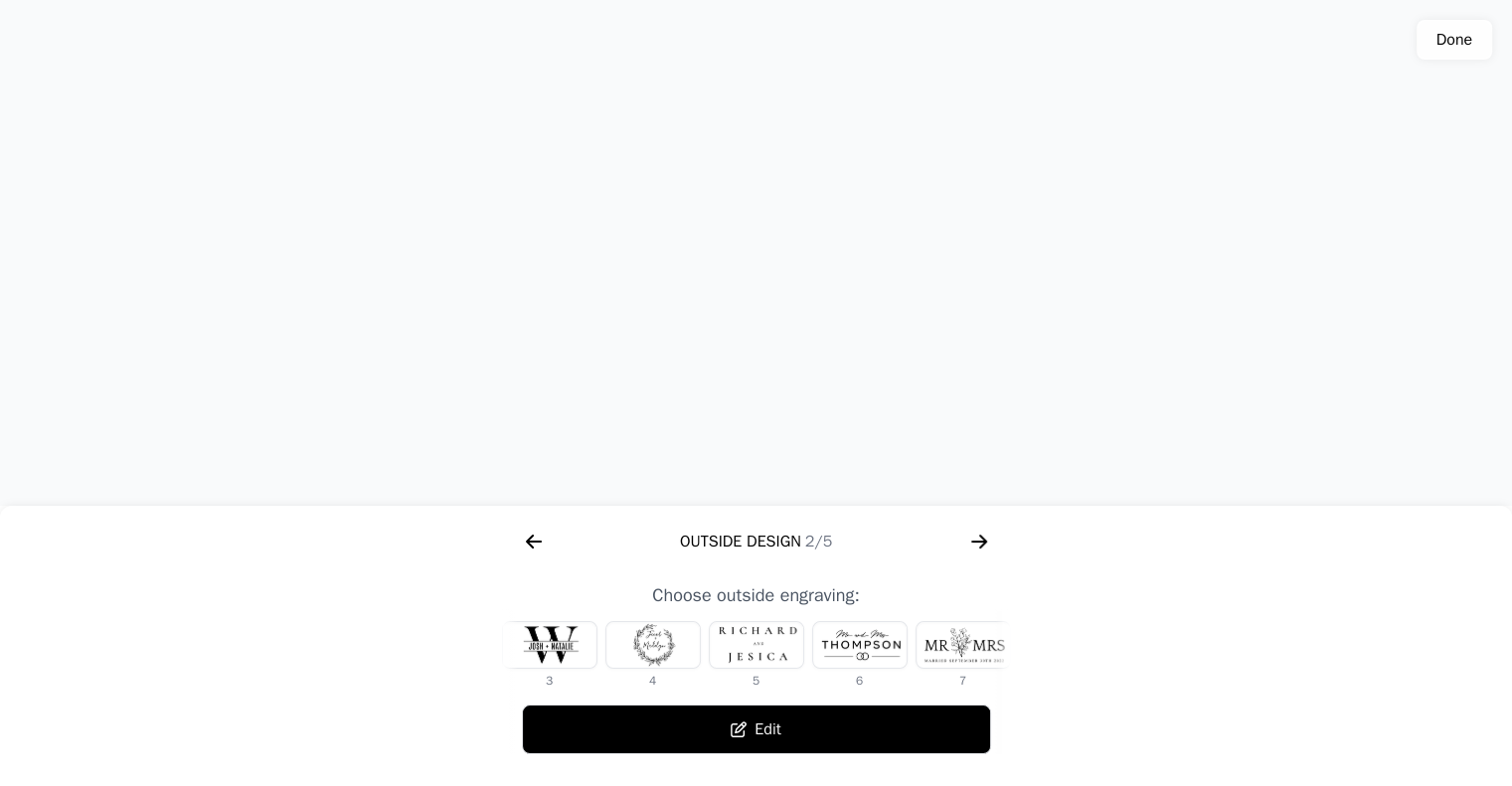 scroll, scrollTop: 0, scrollLeft: 231, axis: horizontal 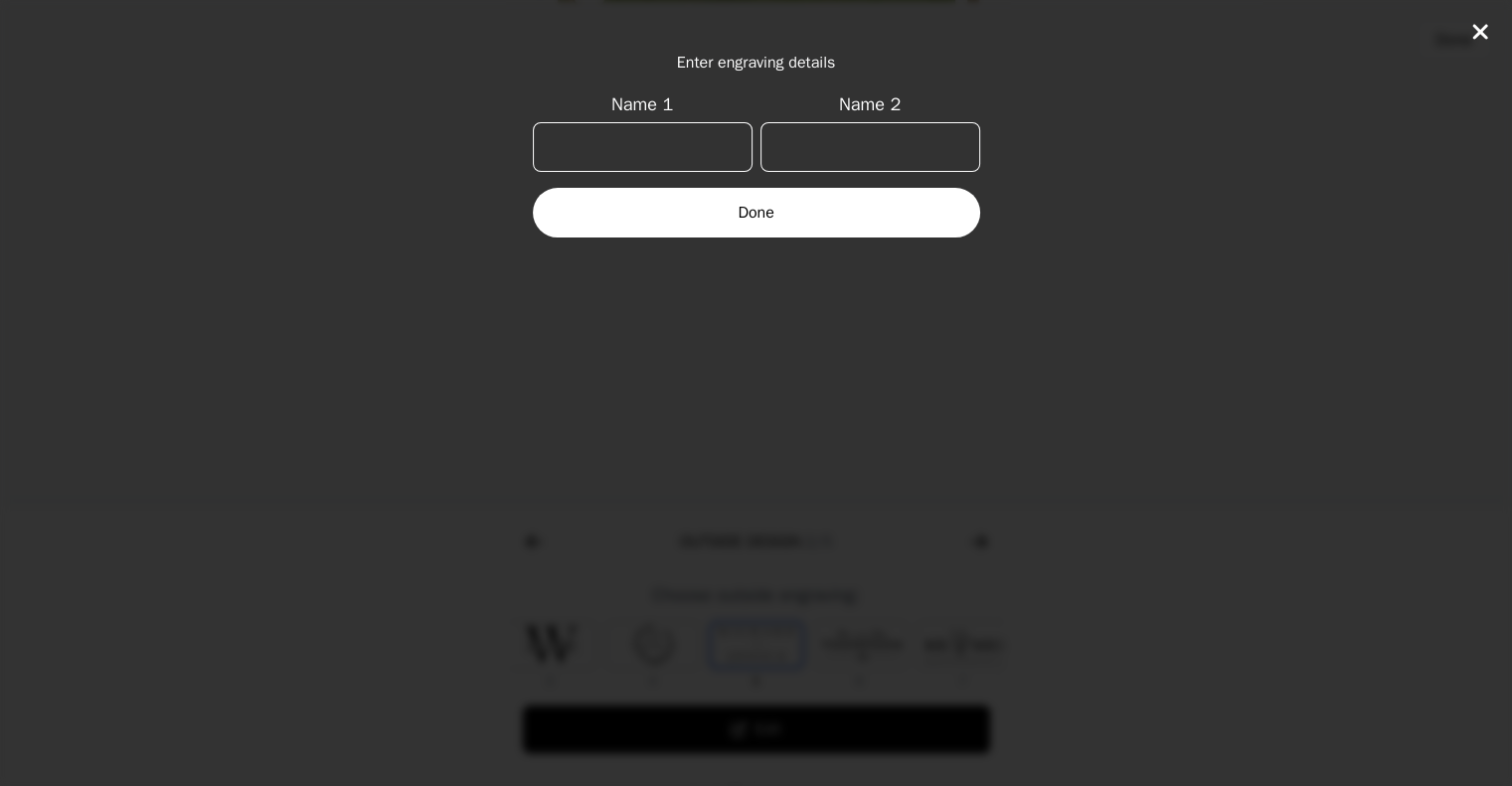 click on "Name 1" at bounding box center [642, 147] 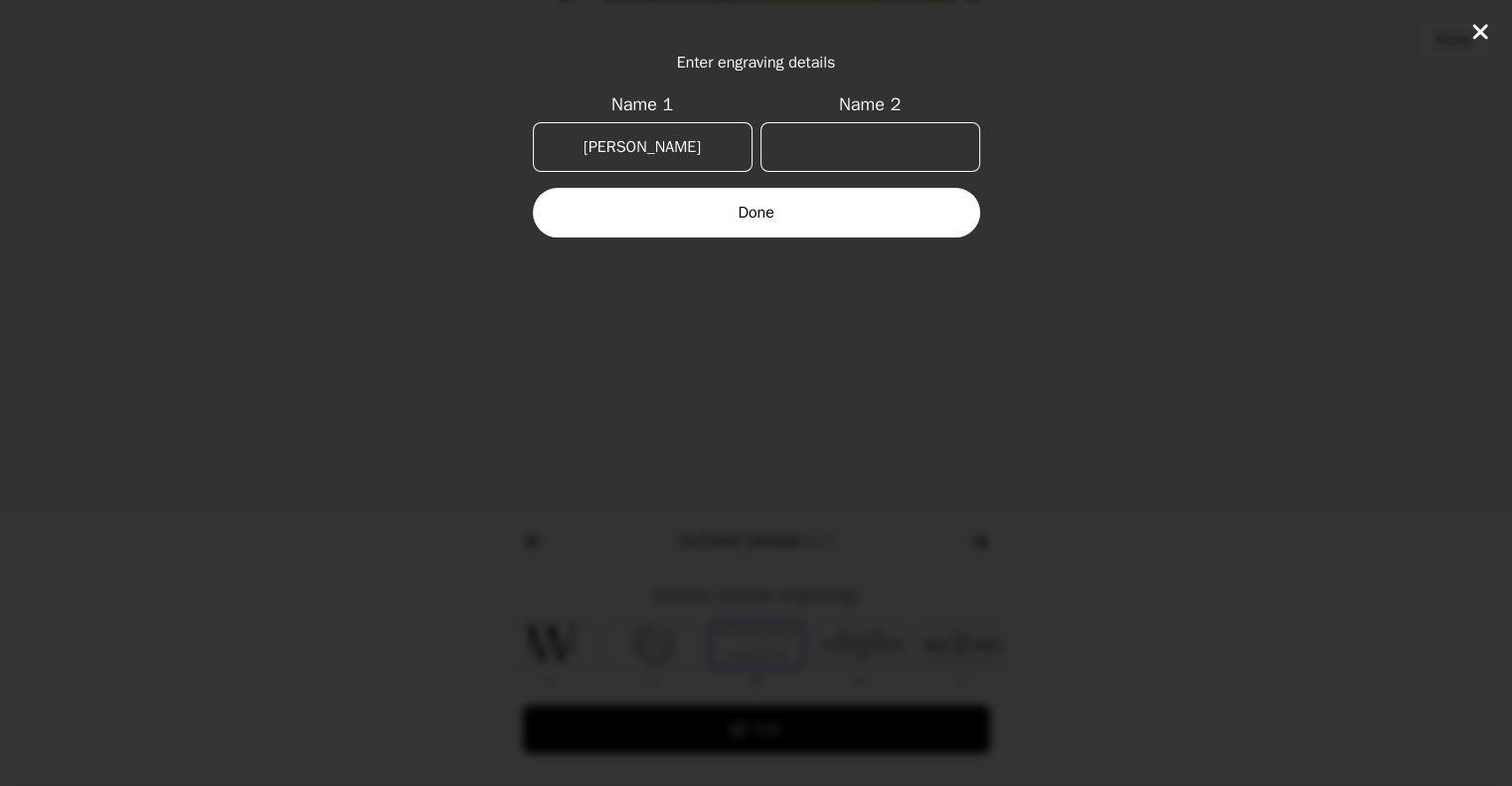 type on "[PERSON_NAME]" 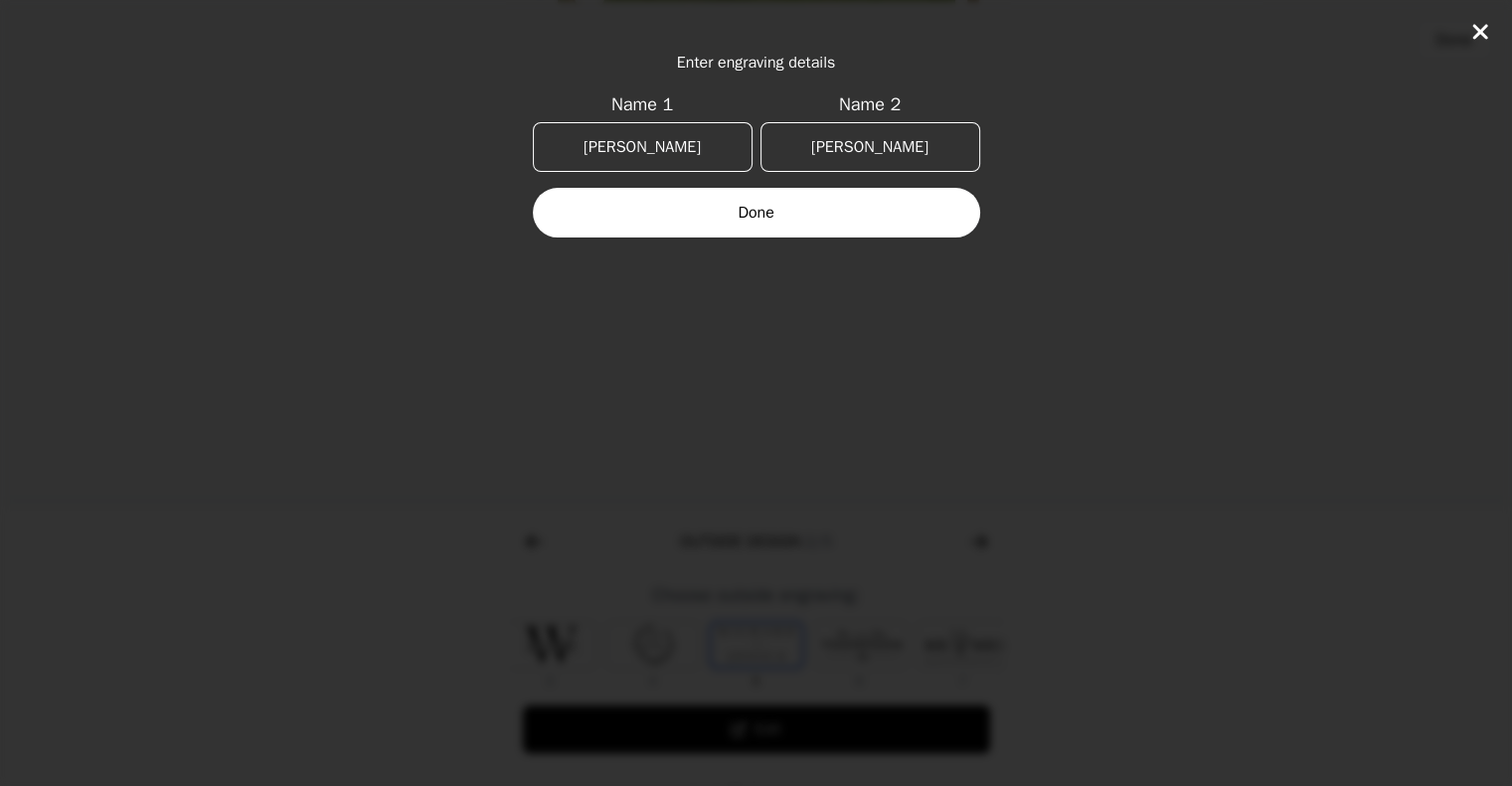 type on "[PERSON_NAME]" 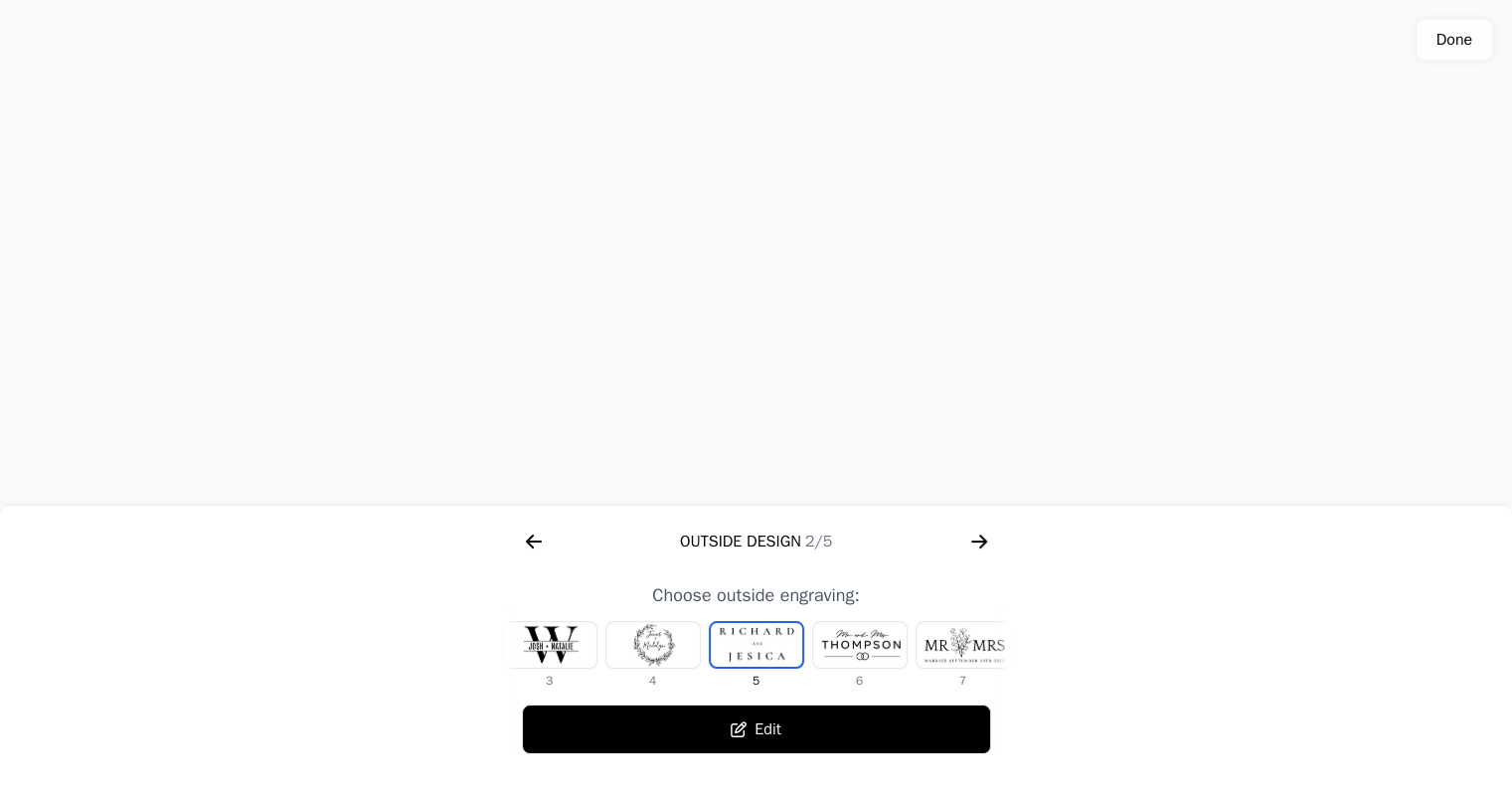 drag, startPoint x: 800, startPoint y: 220, endPoint x: 804, endPoint y: 345, distance: 125.06398 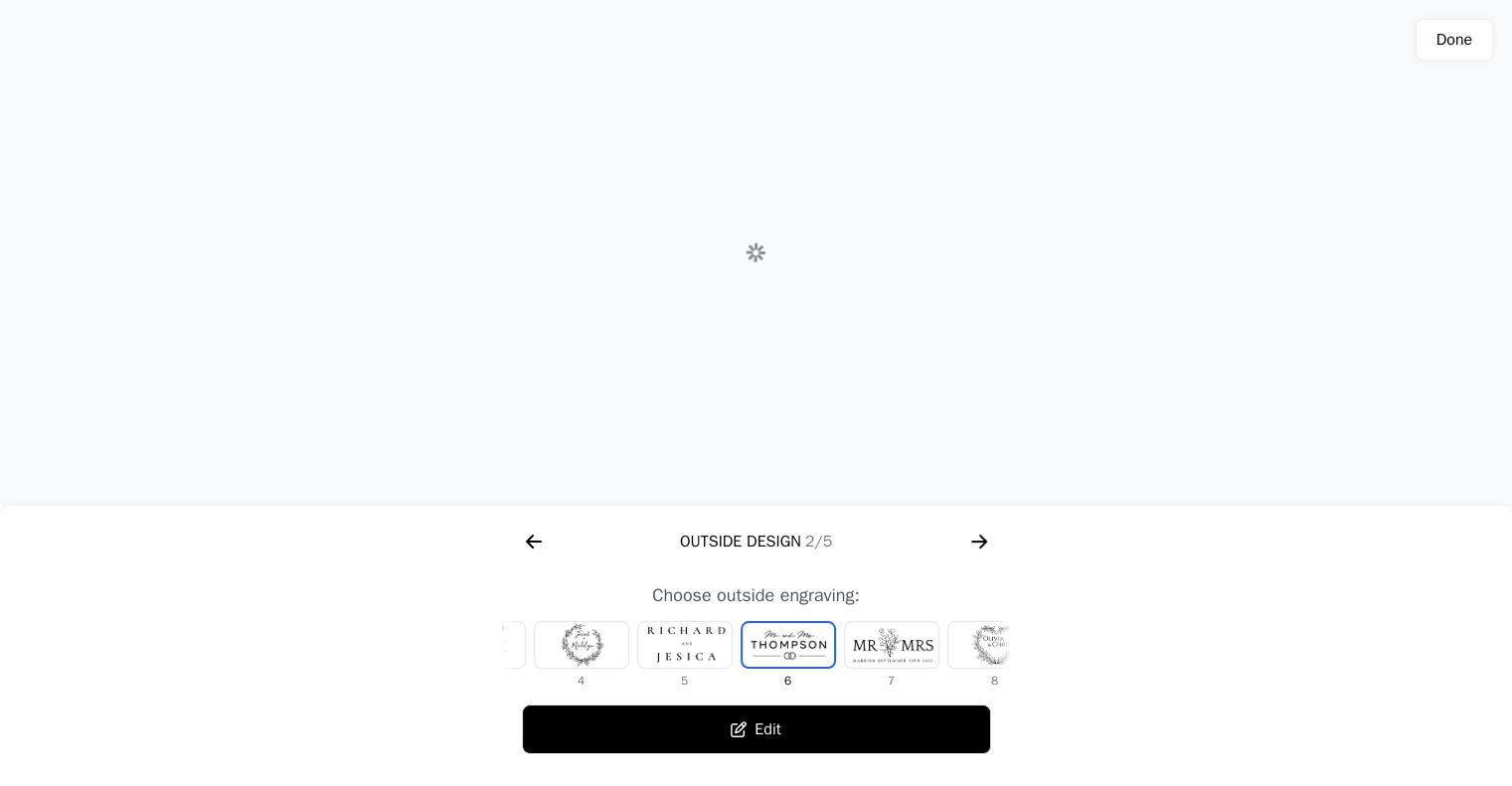 scroll, scrollTop: 0, scrollLeft: 334, axis: horizontal 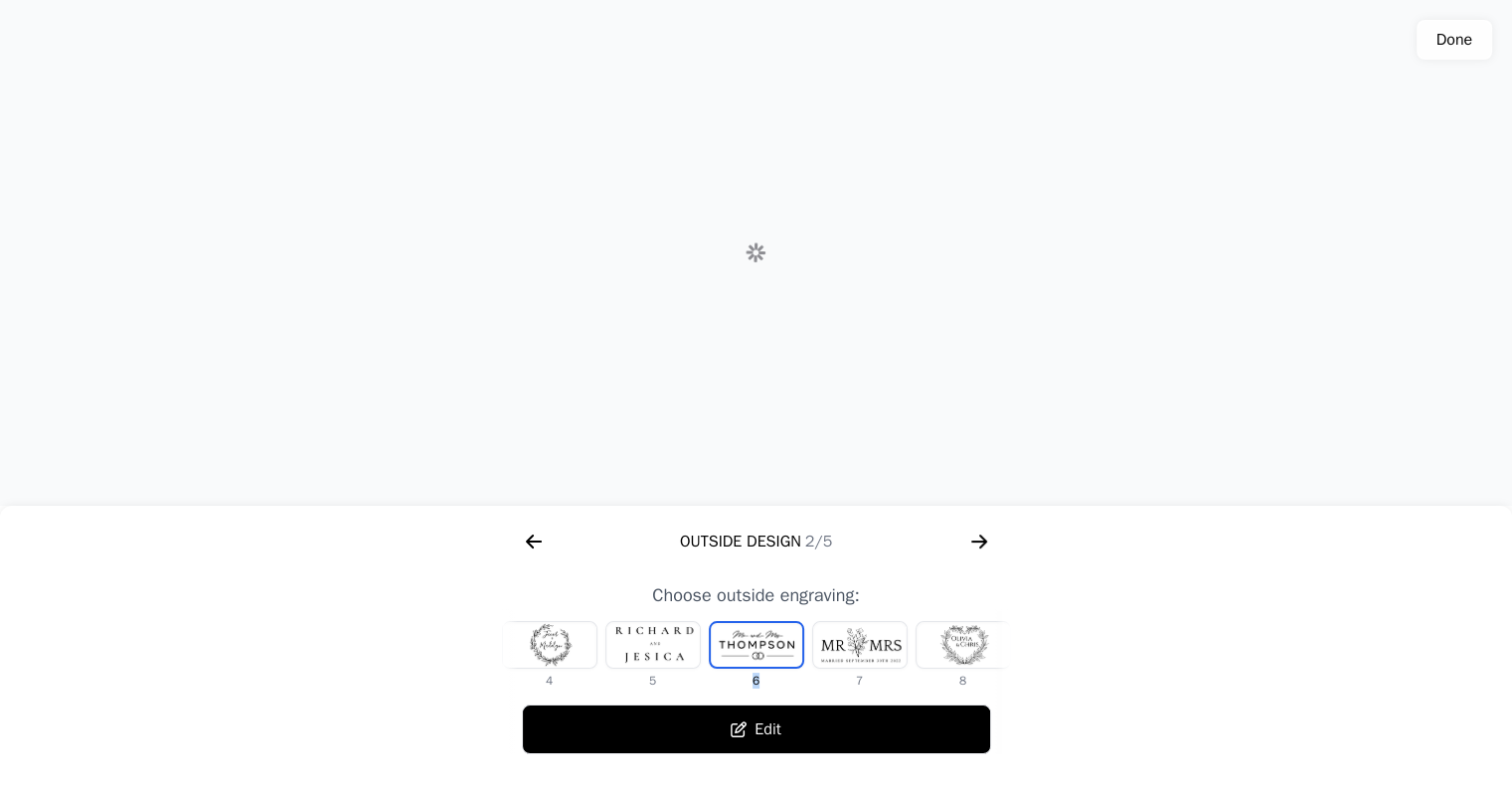 drag, startPoint x: 856, startPoint y: 644, endPoint x: 763, endPoint y: 663, distance: 94.92102 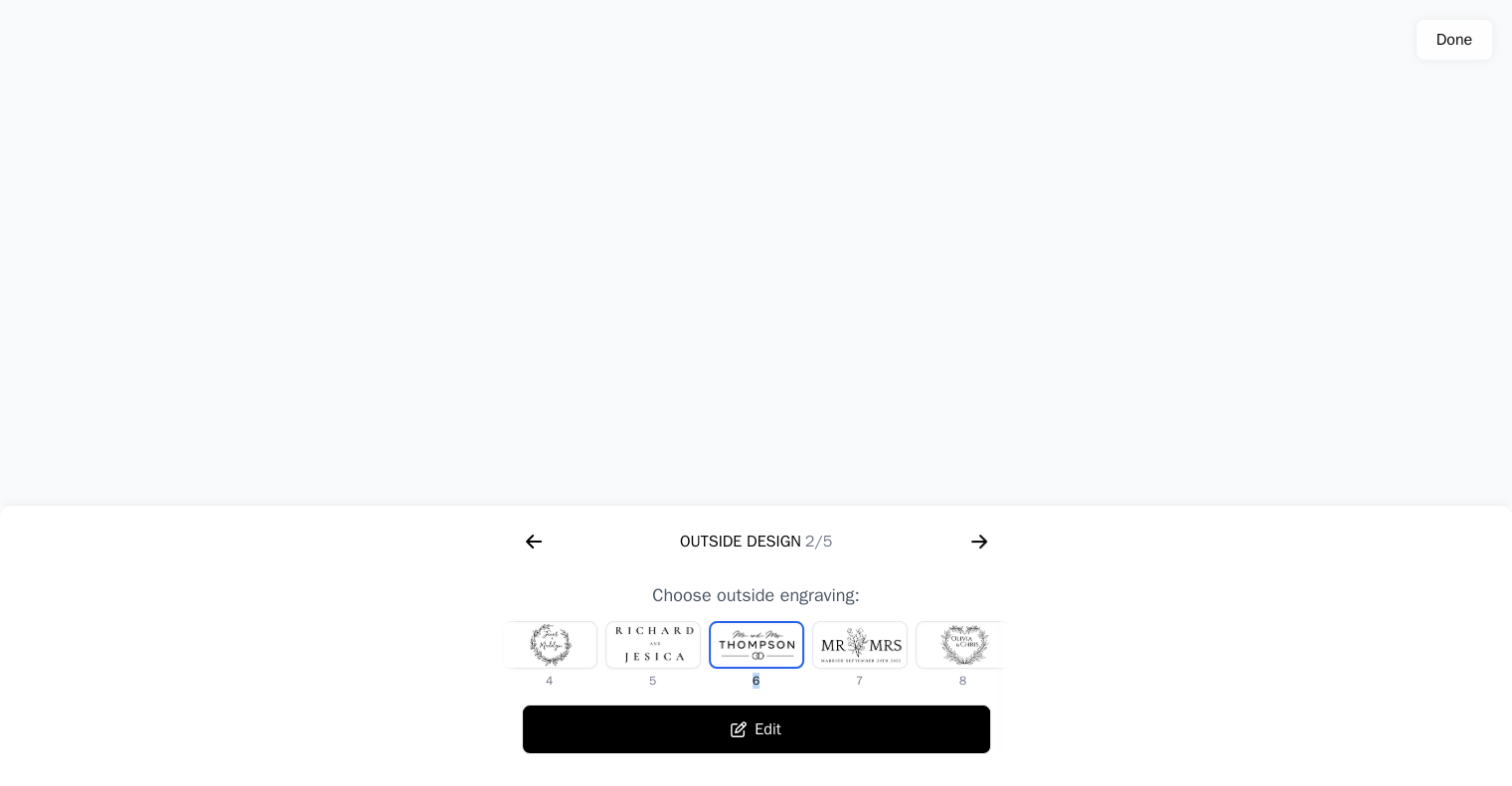 click at bounding box center (756, 645) 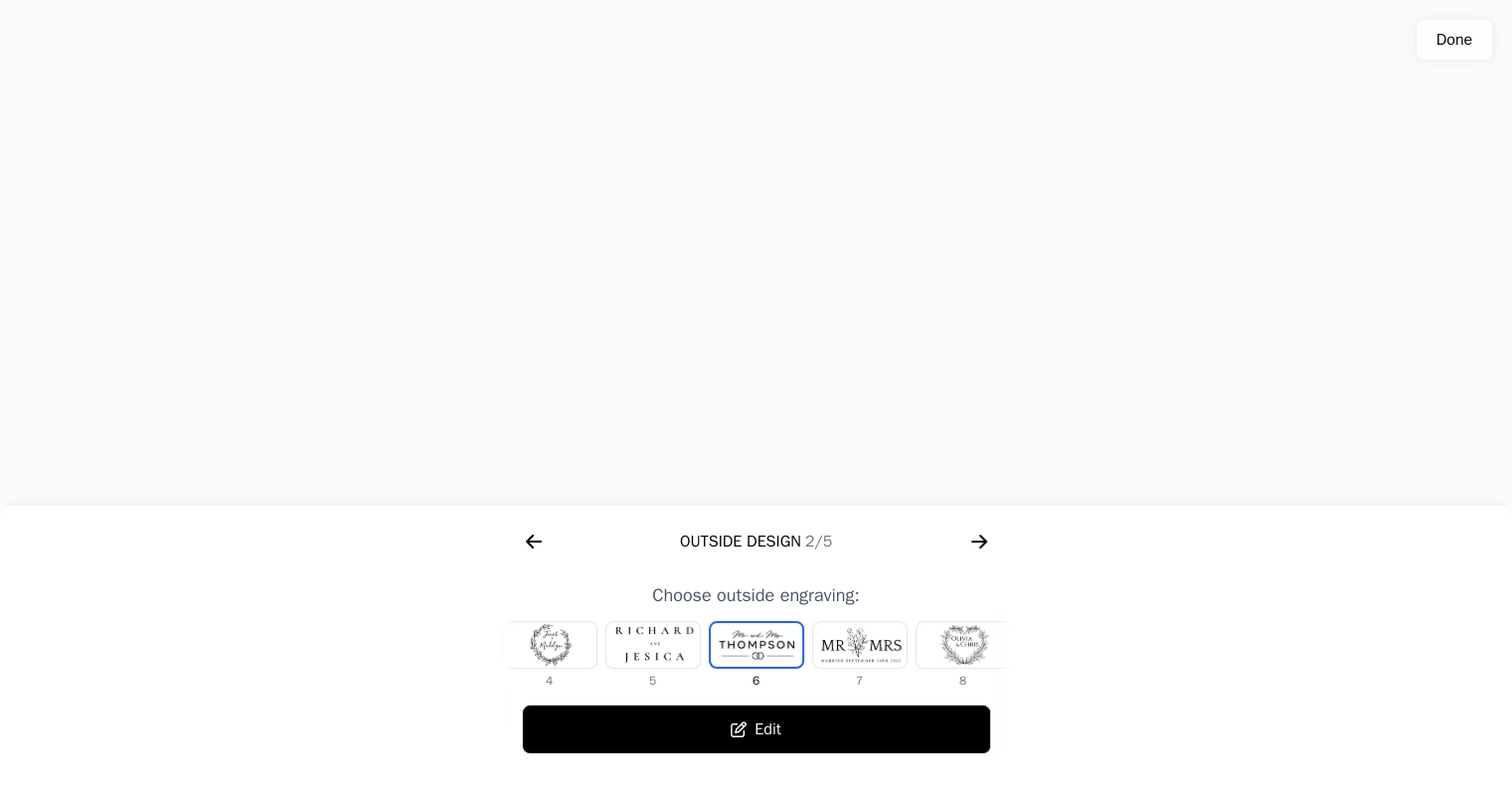click at bounding box center [756, 645] 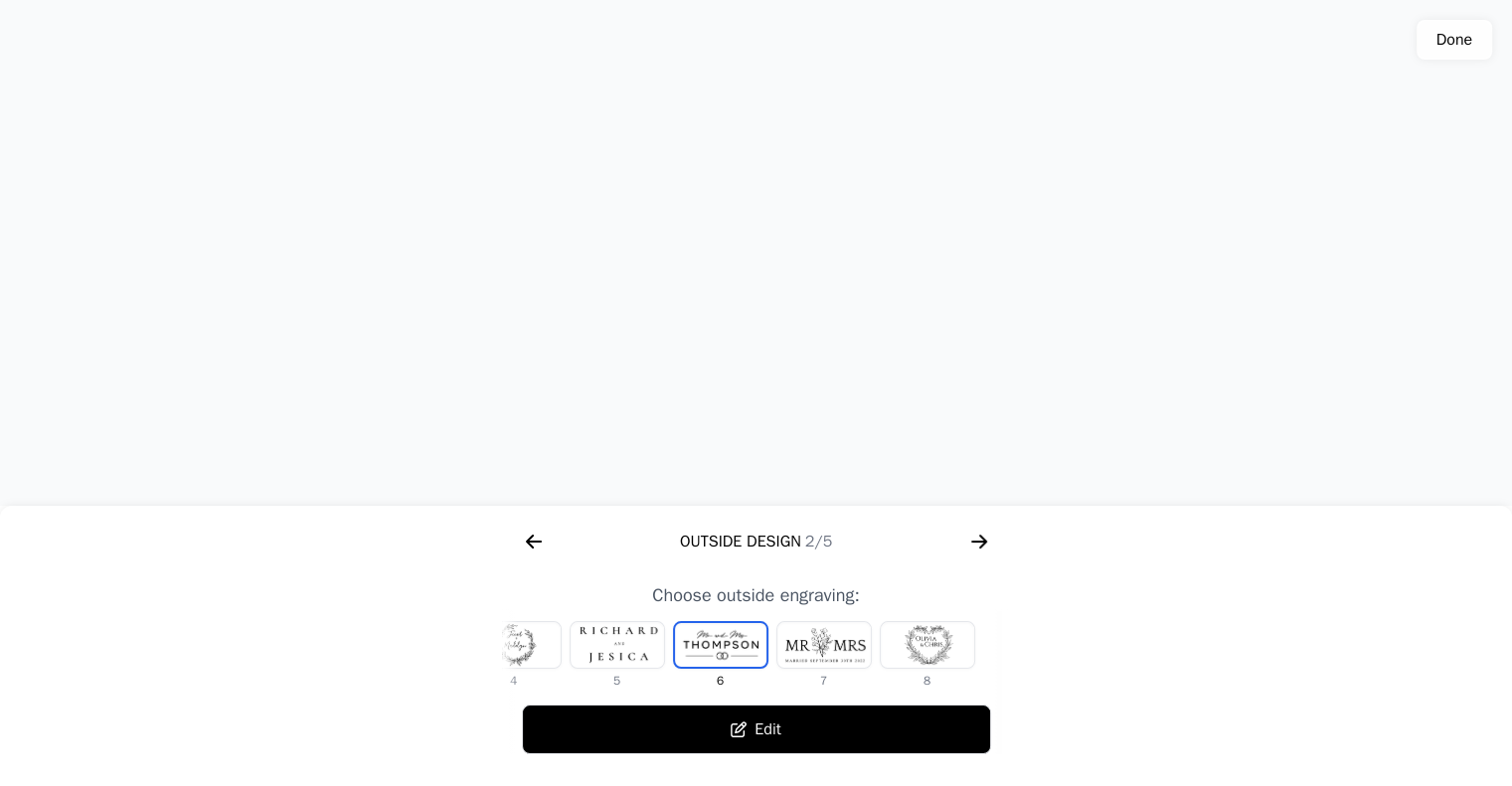 click at bounding box center [824, 645] 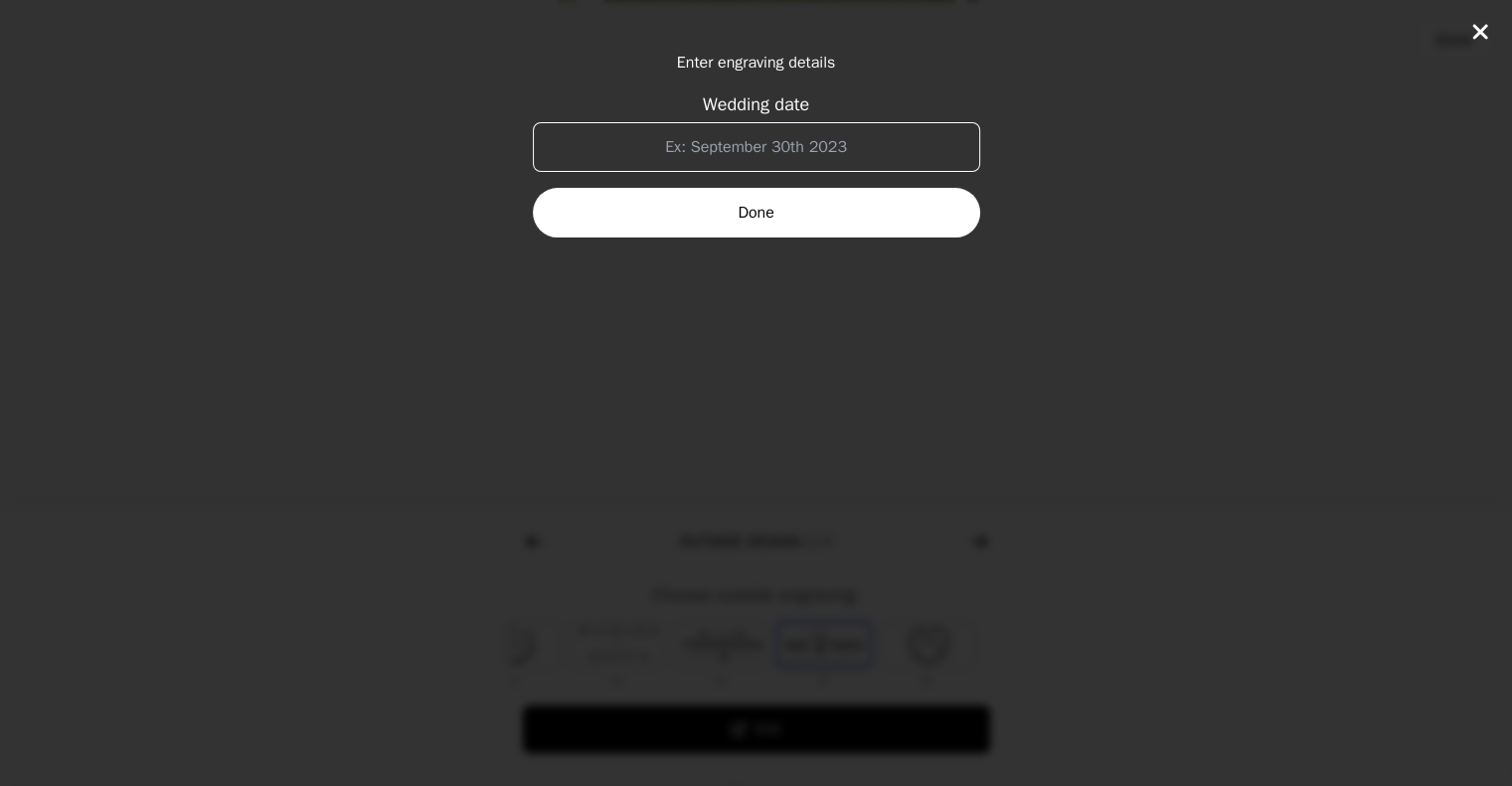 click on "Wedding date" at bounding box center (756, 147) 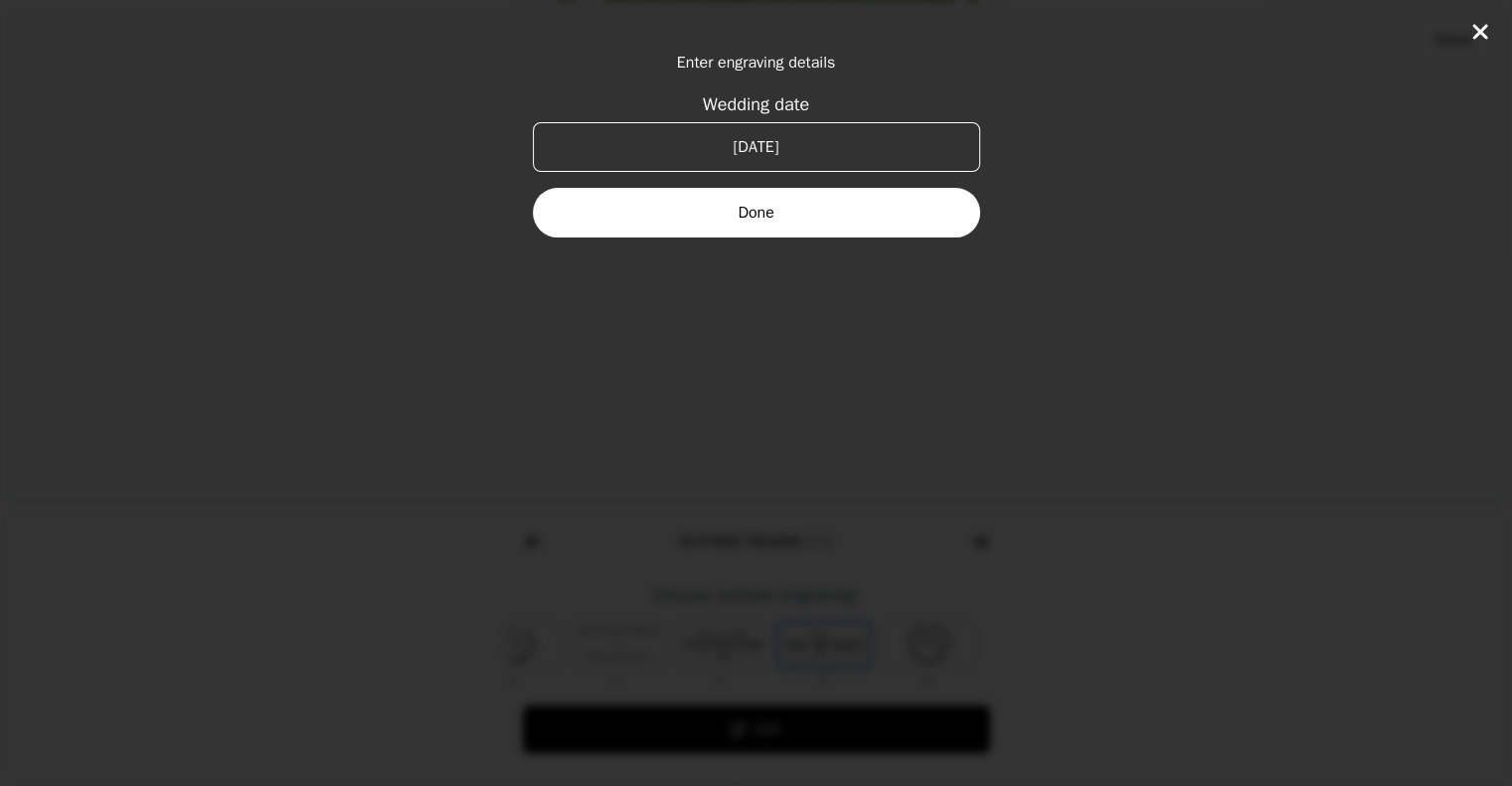 type on "[DATE]" 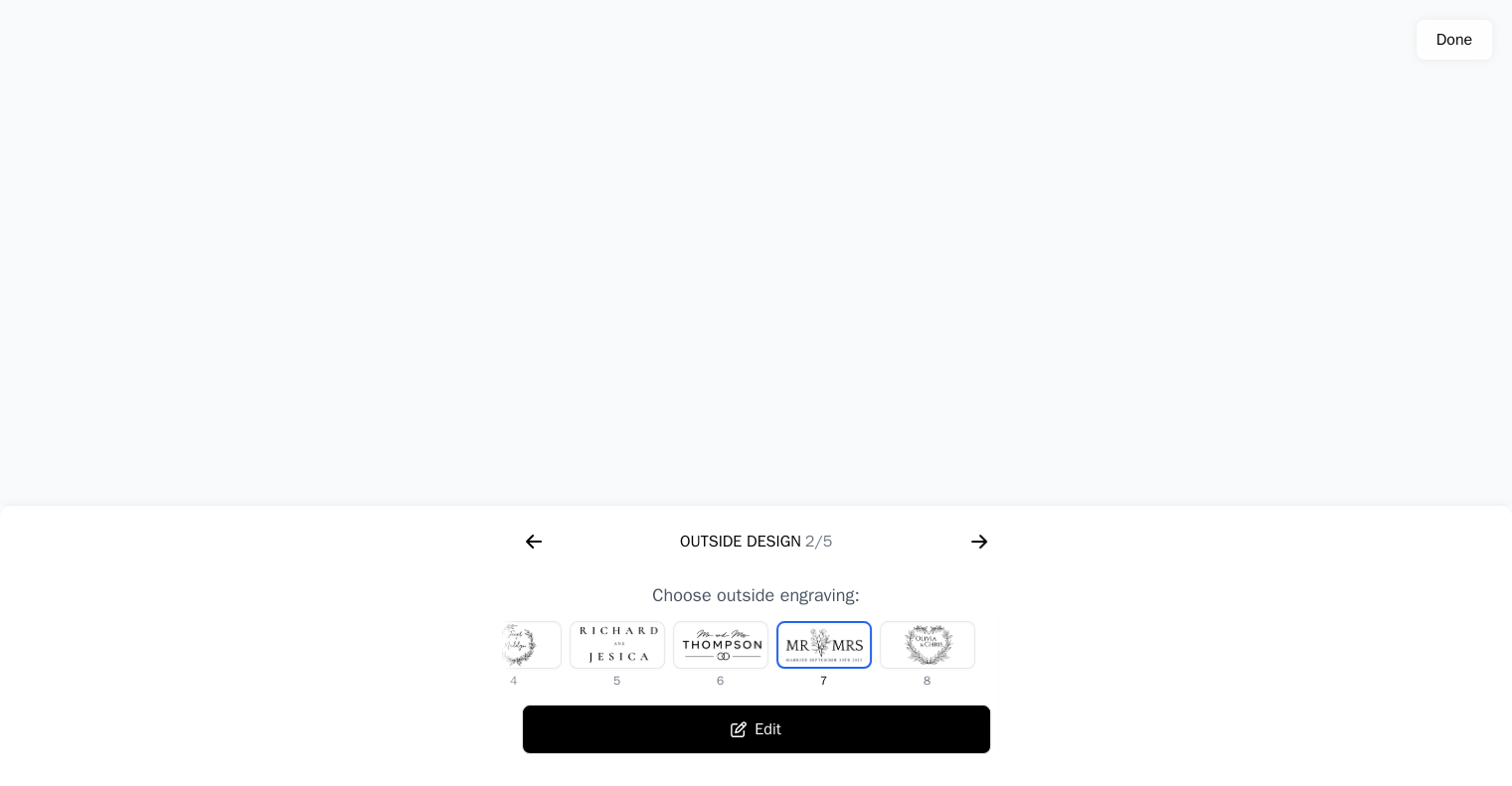 scroll, scrollTop: 0, scrollLeft: 0, axis: both 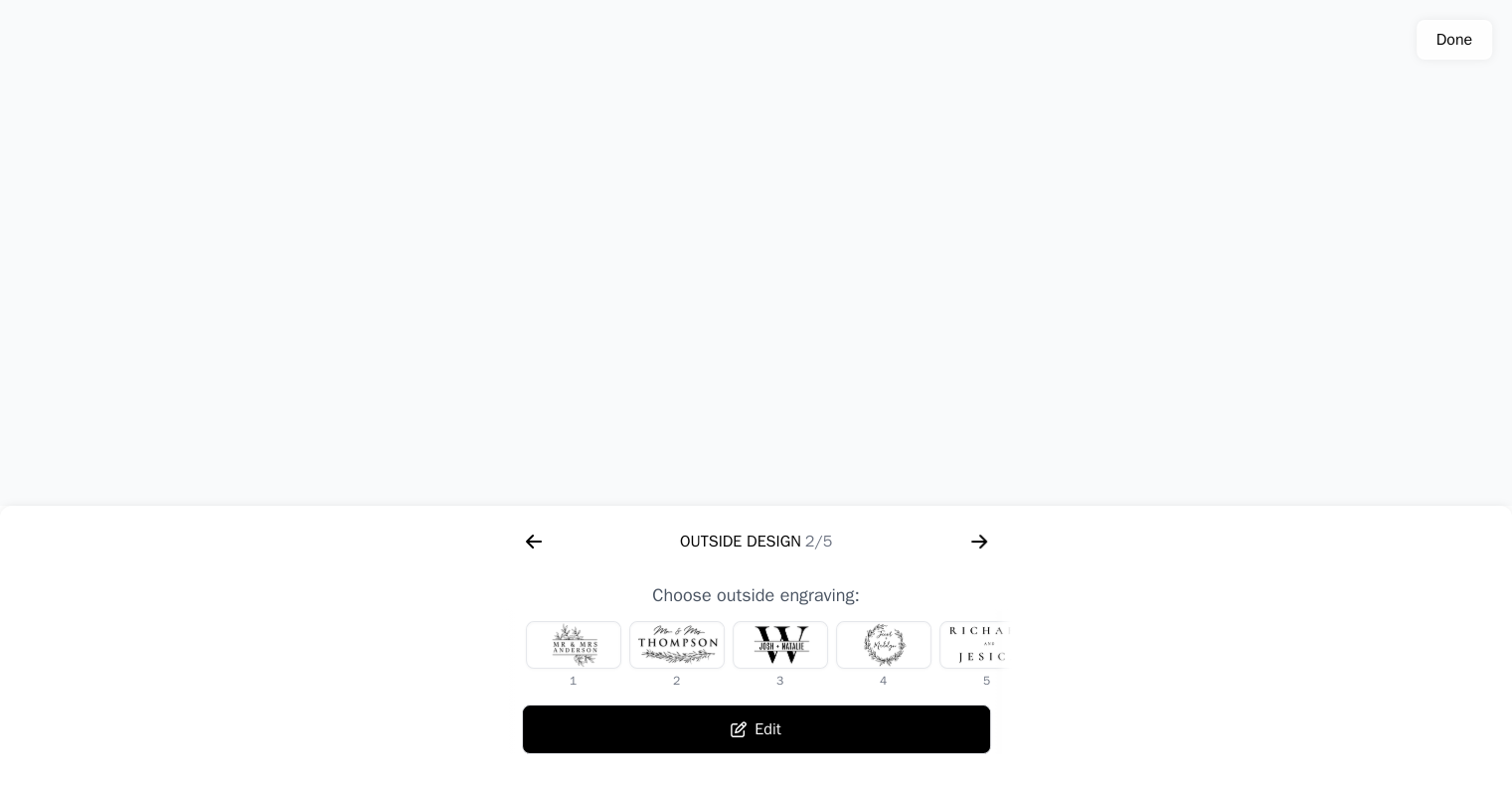 click at bounding box center [574, 645] 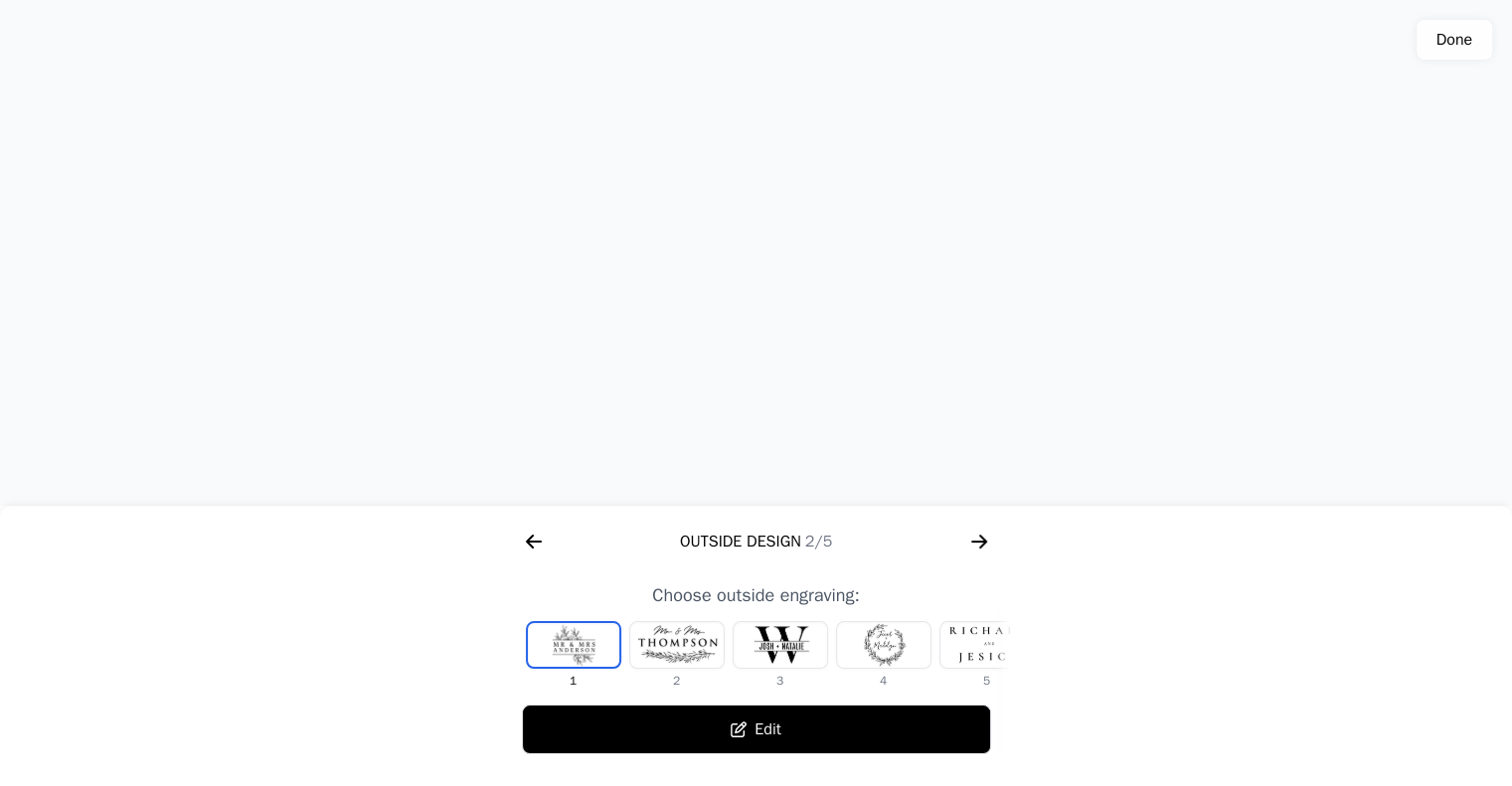 scroll, scrollTop: 298, scrollLeft: 0, axis: vertical 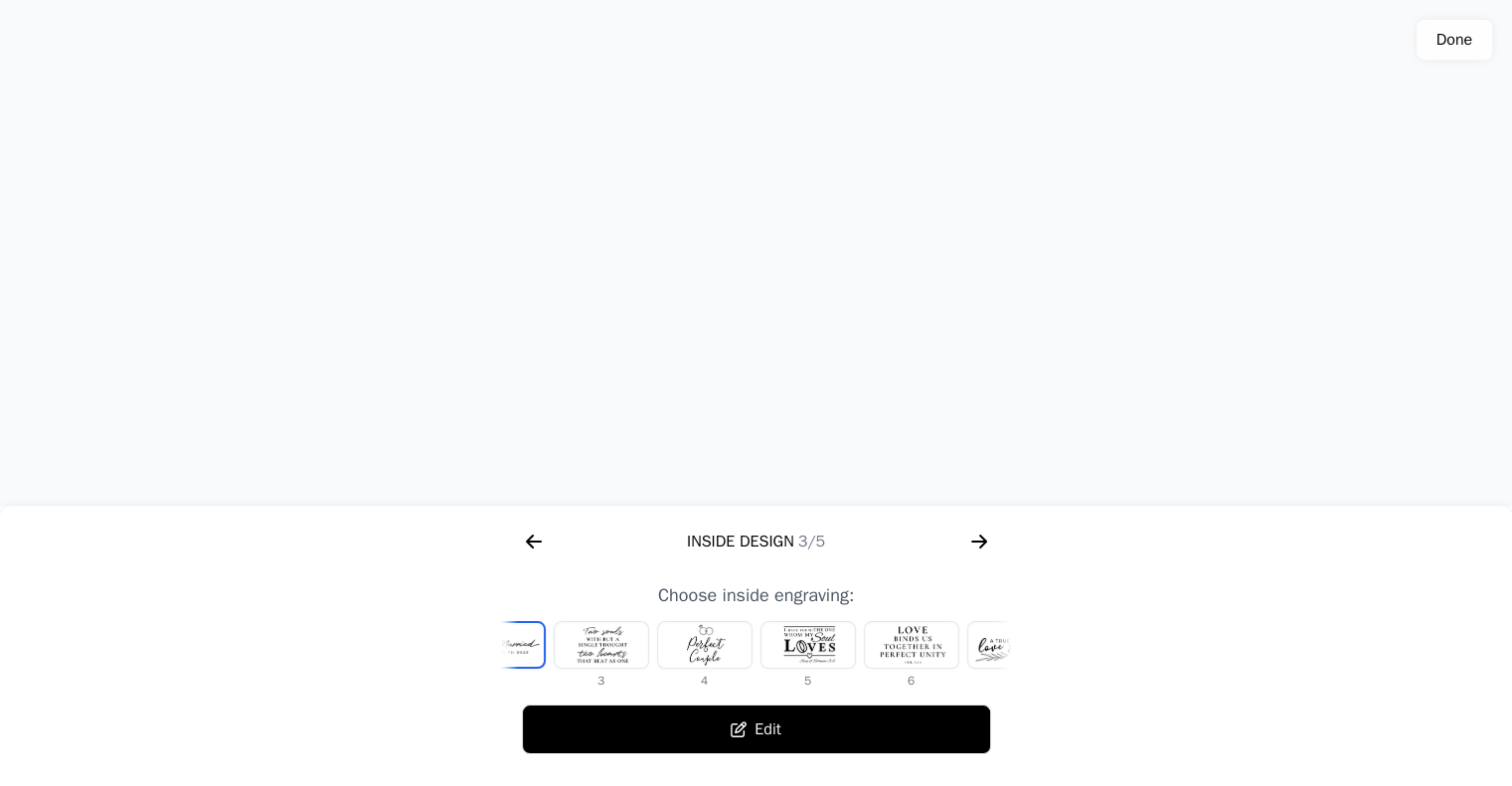 click at bounding box center (808, 645) 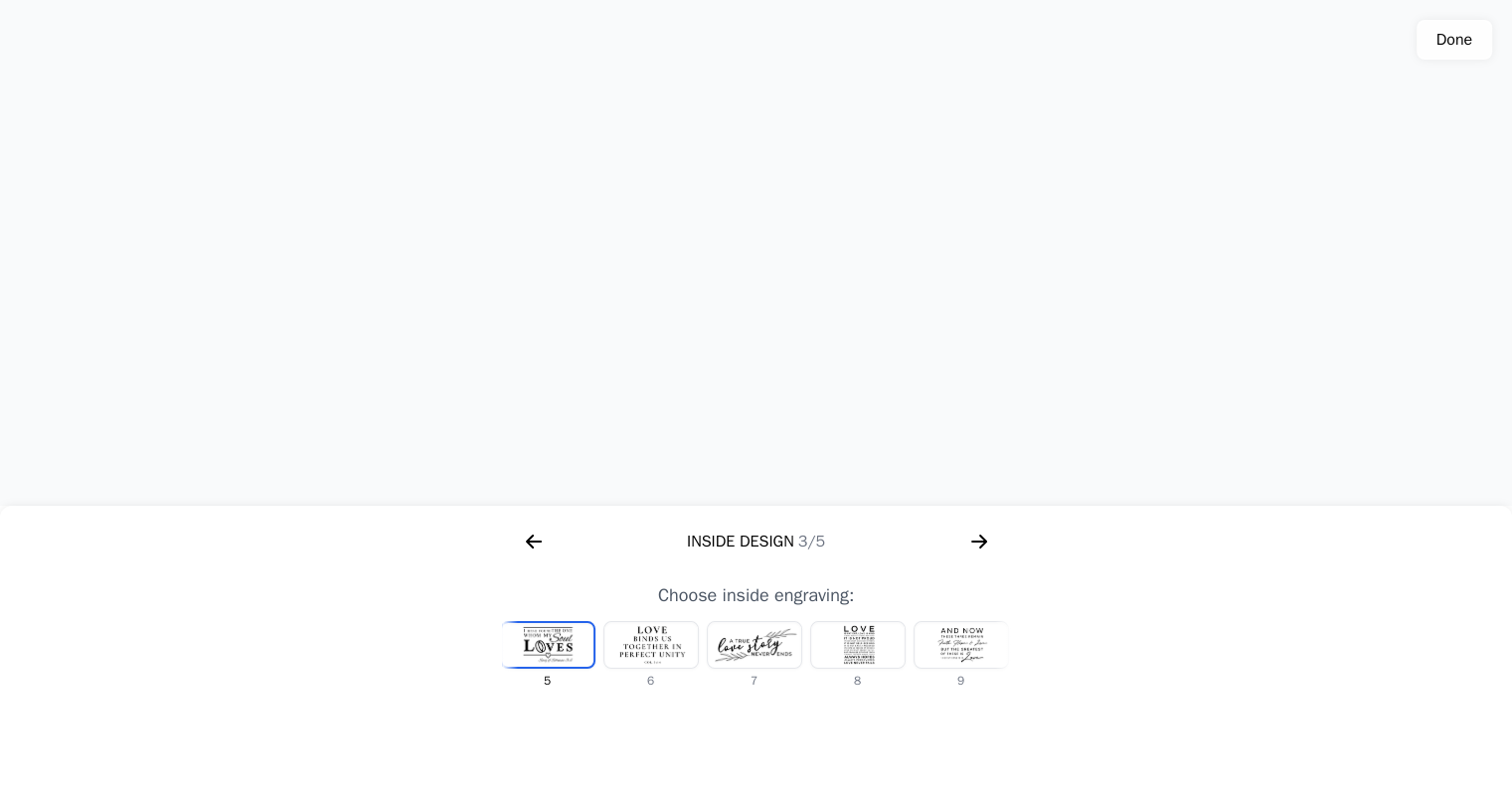 scroll, scrollTop: 0, scrollLeft: 441, axis: horizontal 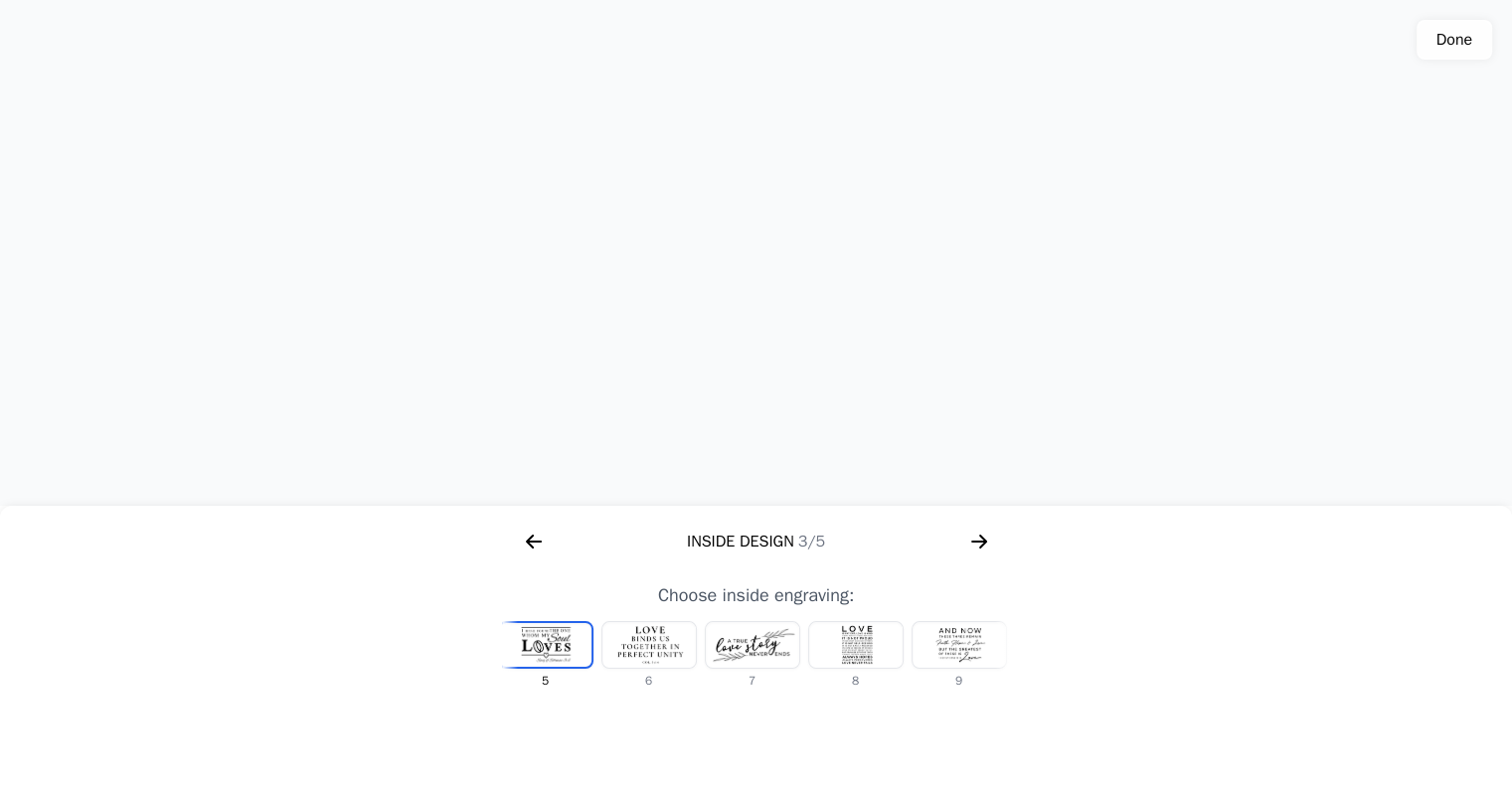 click at bounding box center [856, 645] 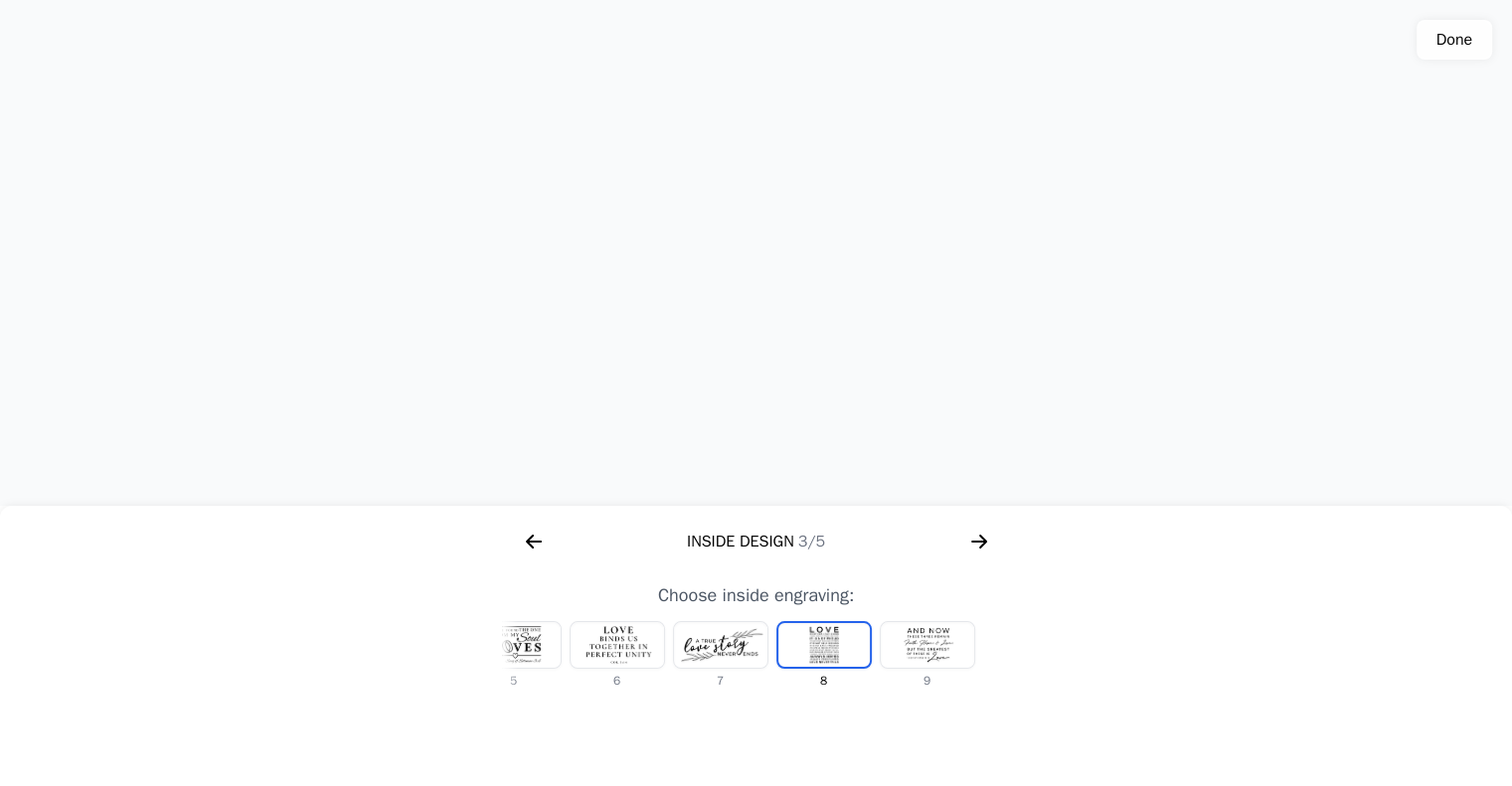 drag, startPoint x: 887, startPoint y: 256, endPoint x: 923, endPoint y: 253, distance: 36.124784 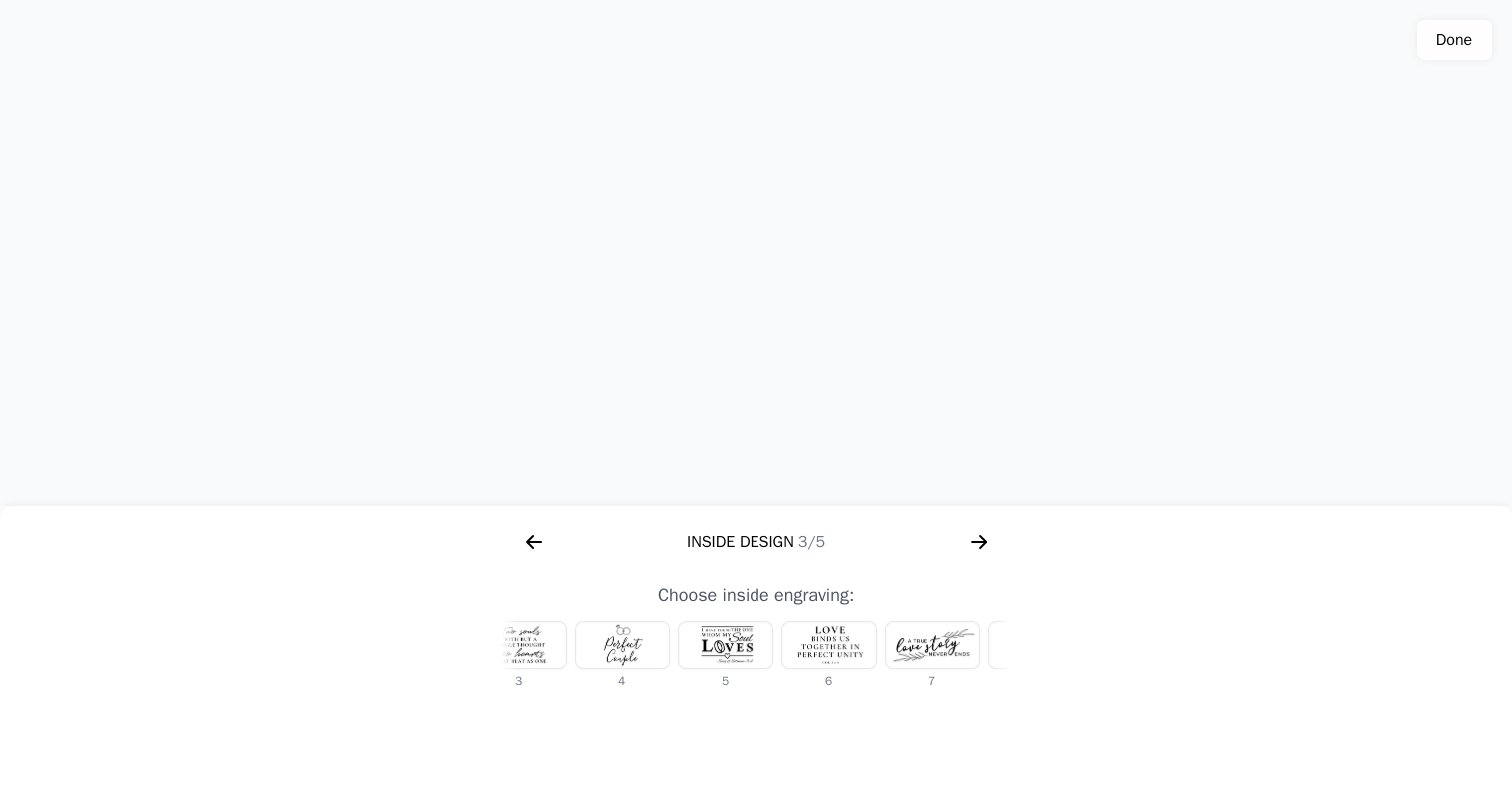 scroll, scrollTop: 0, scrollLeft: 260, axis: horizontal 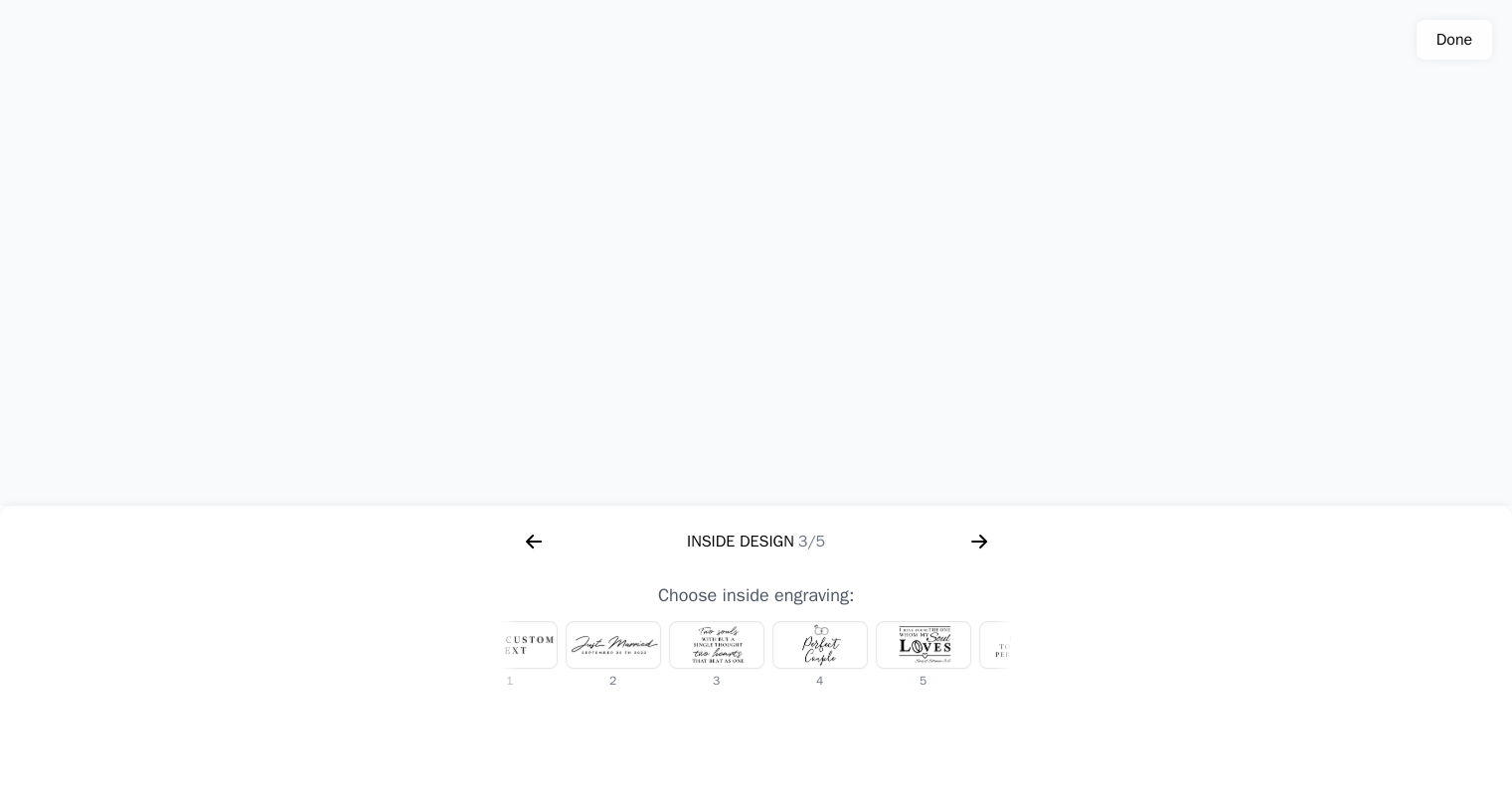click at bounding box center [820, 645] 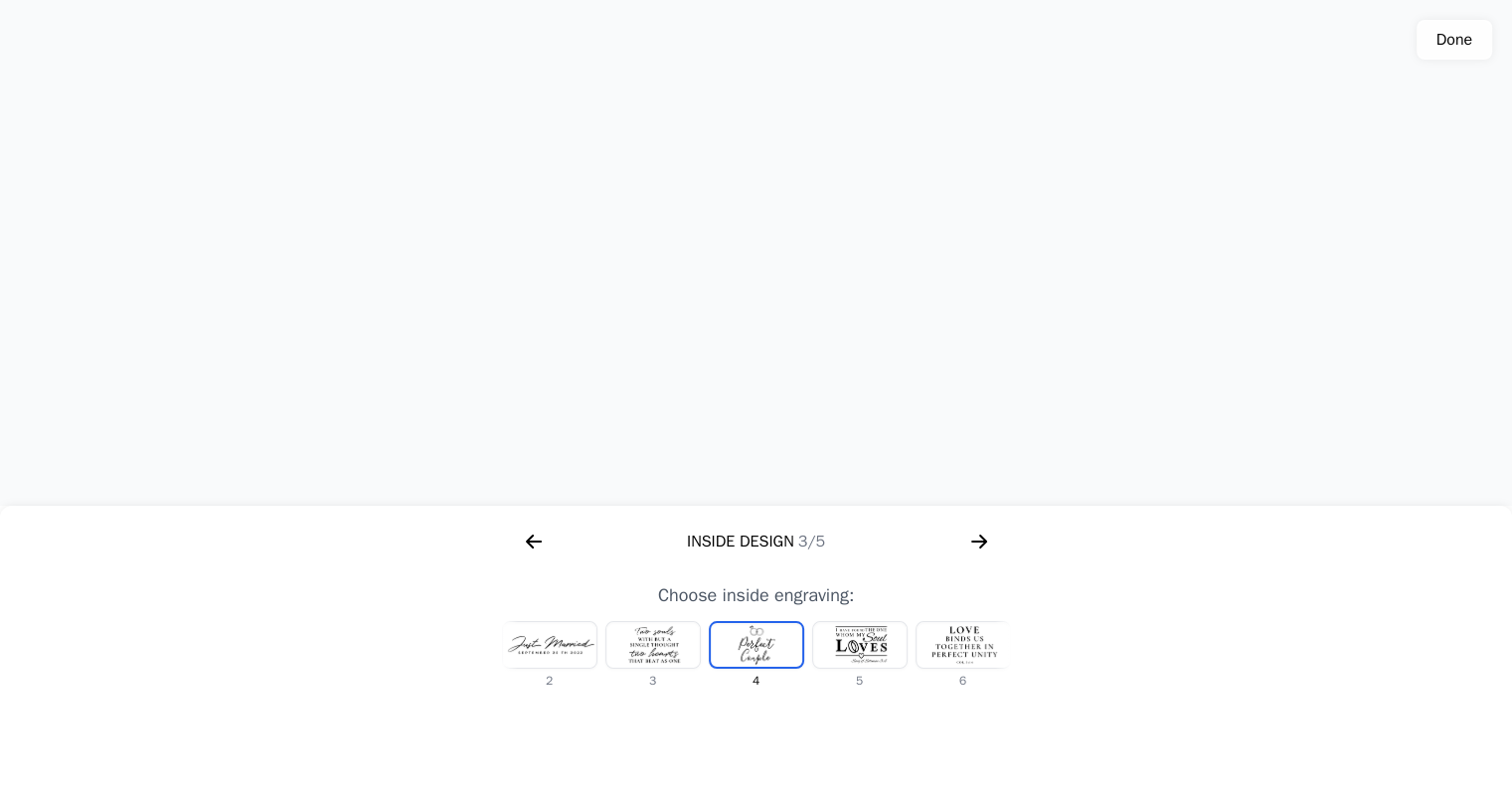 scroll, scrollTop: 0, scrollLeft: 0, axis: both 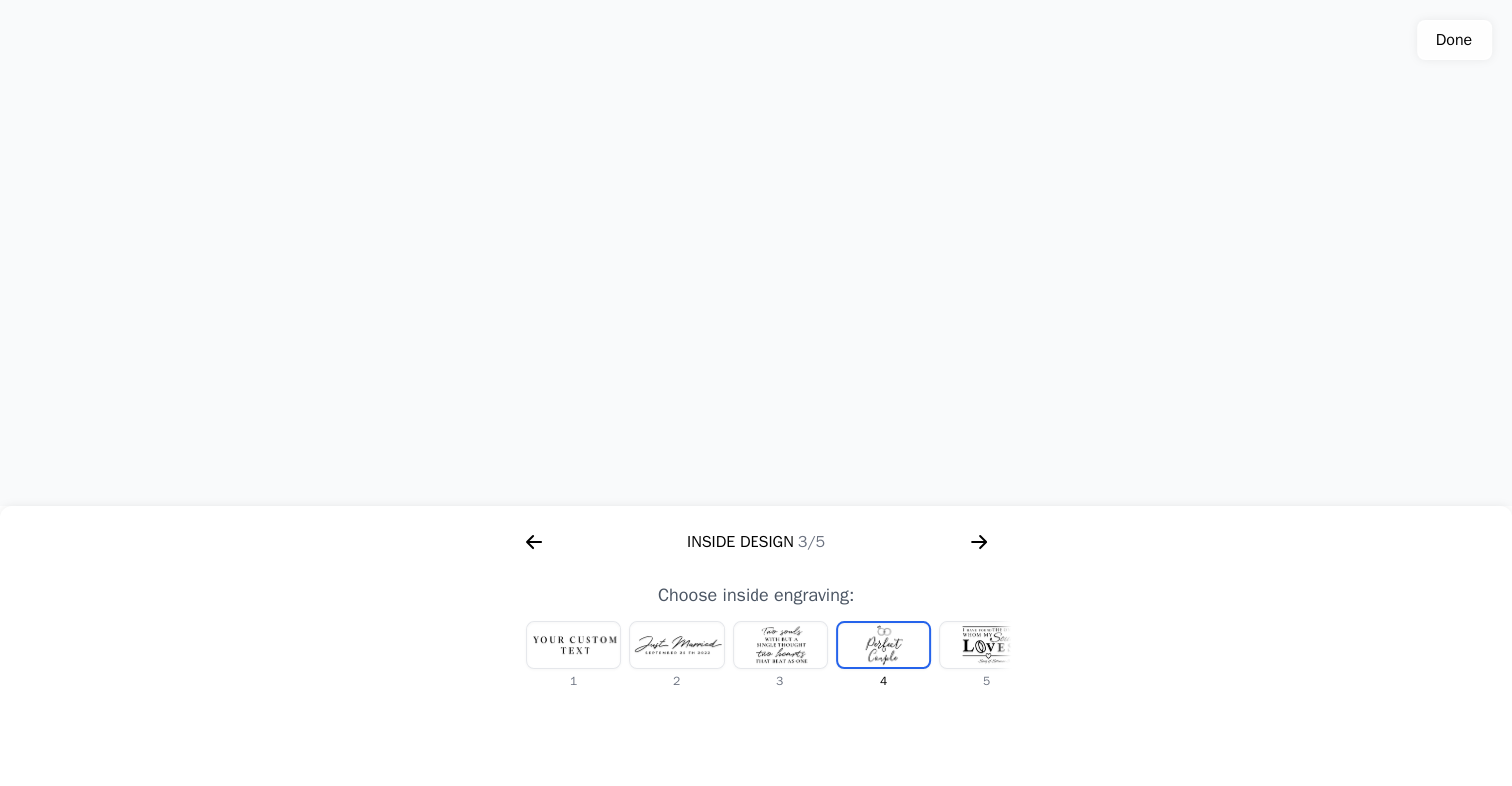 click at bounding box center (574, 645) 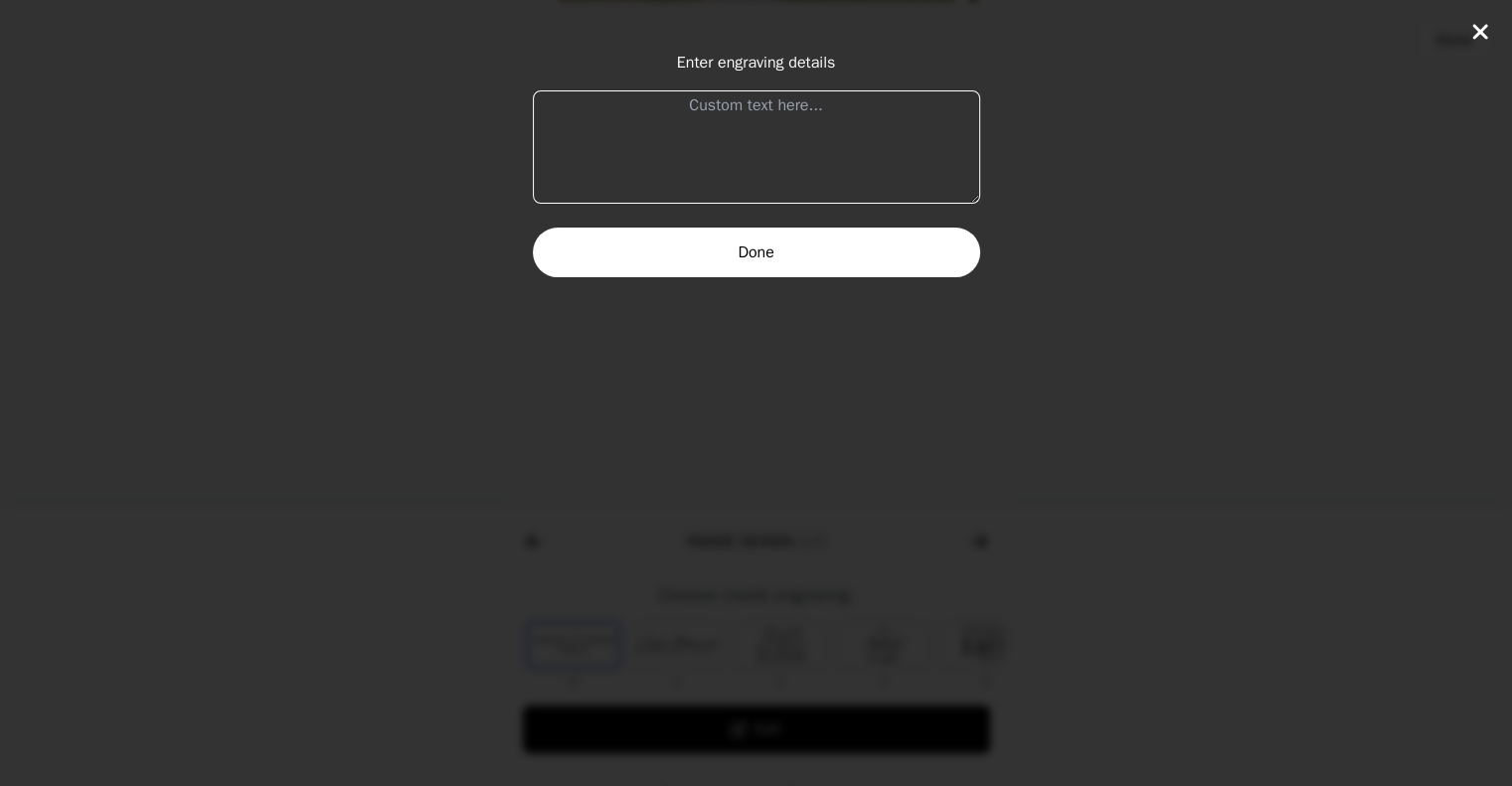 click at bounding box center [756, 147] 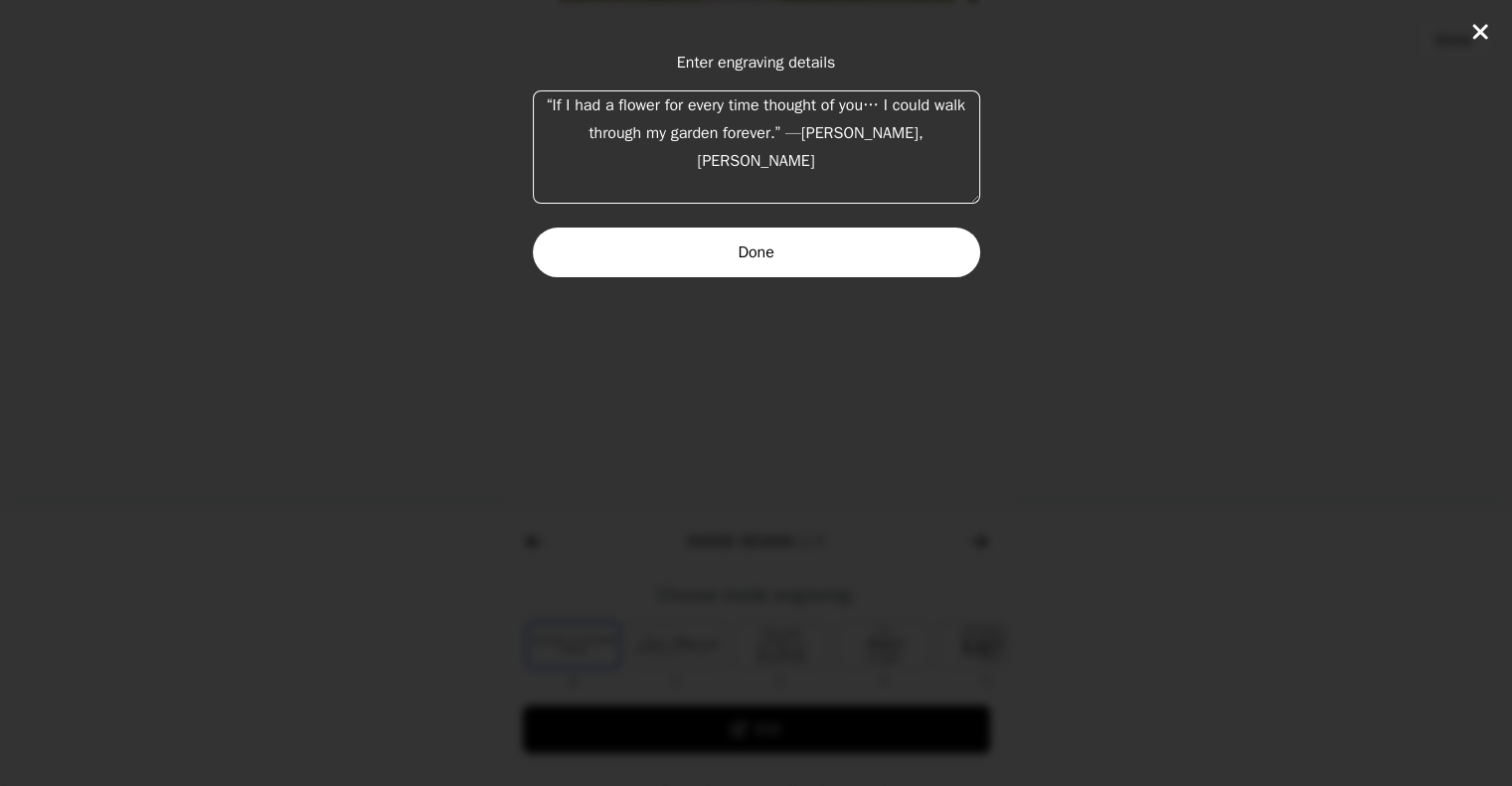 type on "“If I had a flower for every time thought of you… I could walk through my garden forever.” —[PERSON_NAME], [PERSON_NAME]" 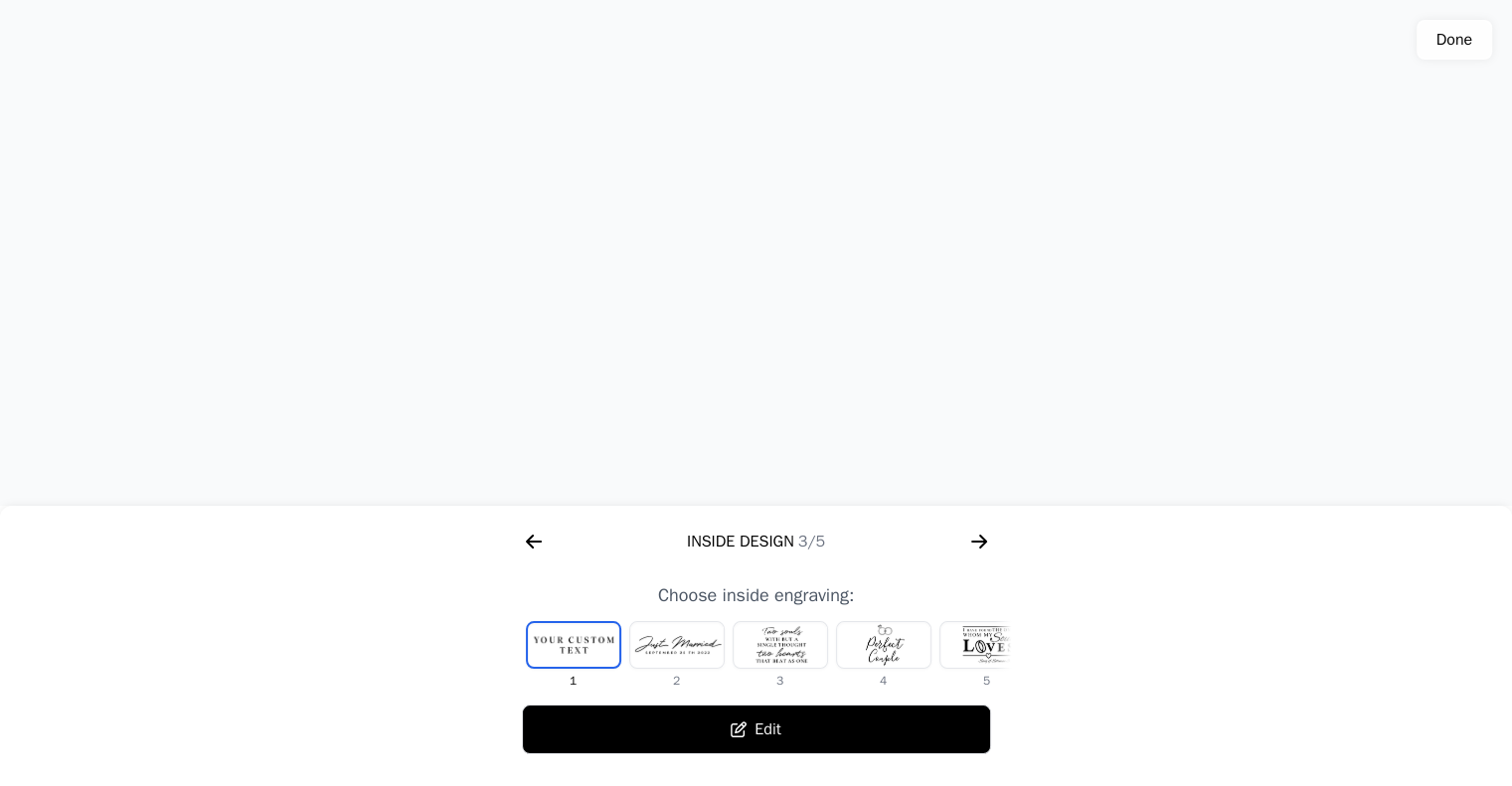 click at bounding box center (756, 253) 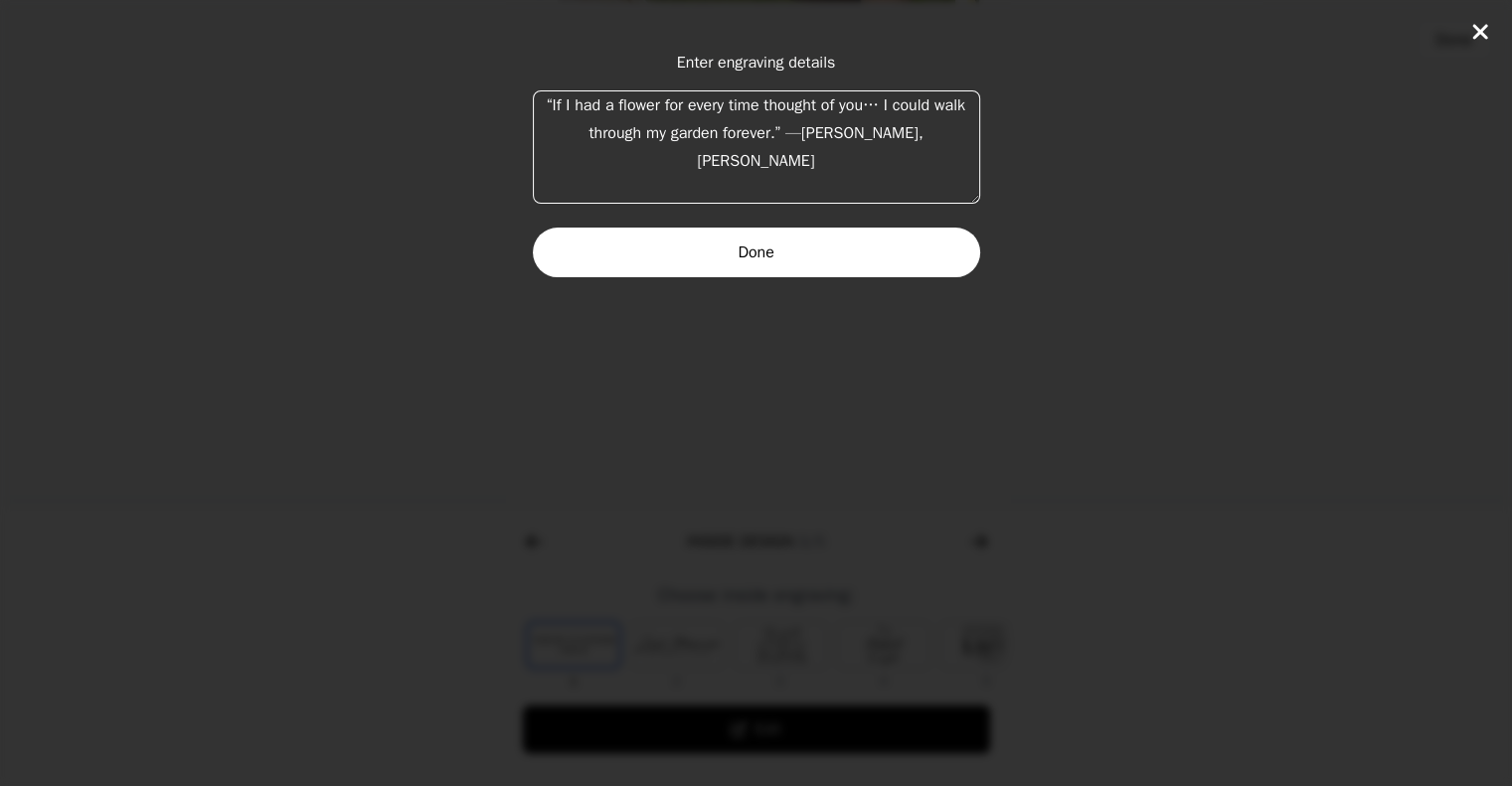click on "“If I had a flower for every time thought of you… I could walk through my garden forever.” —[PERSON_NAME], [PERSON_NAME]" at bounding box center (756, 147) 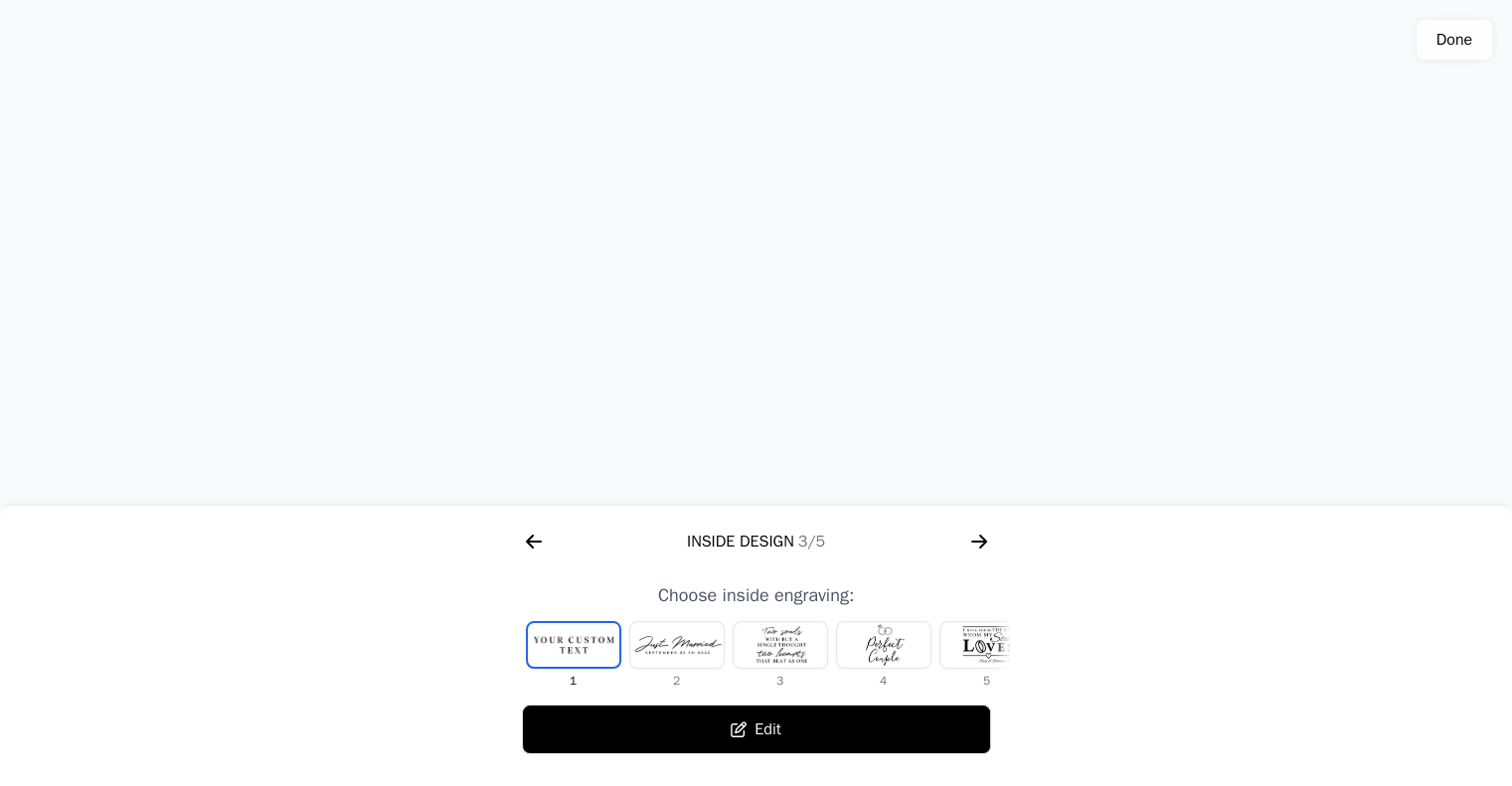click at bounding box center (756, 253) 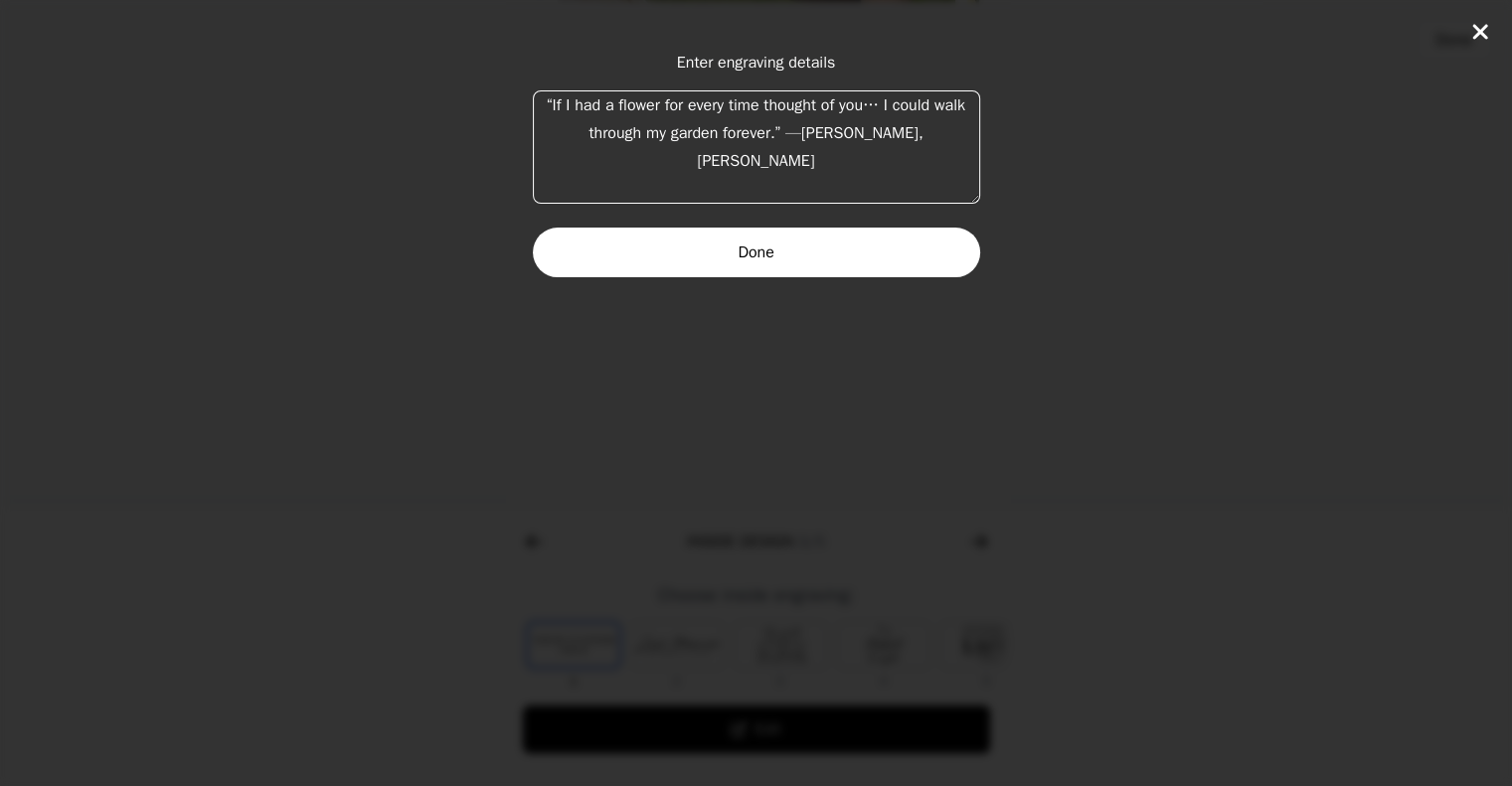 click on "“If I had a flower for every time thought of you… I could walk through my garden forever.” —[PERSON_NAME], [PERSON_NAME]" at bounding box center (756, 147) 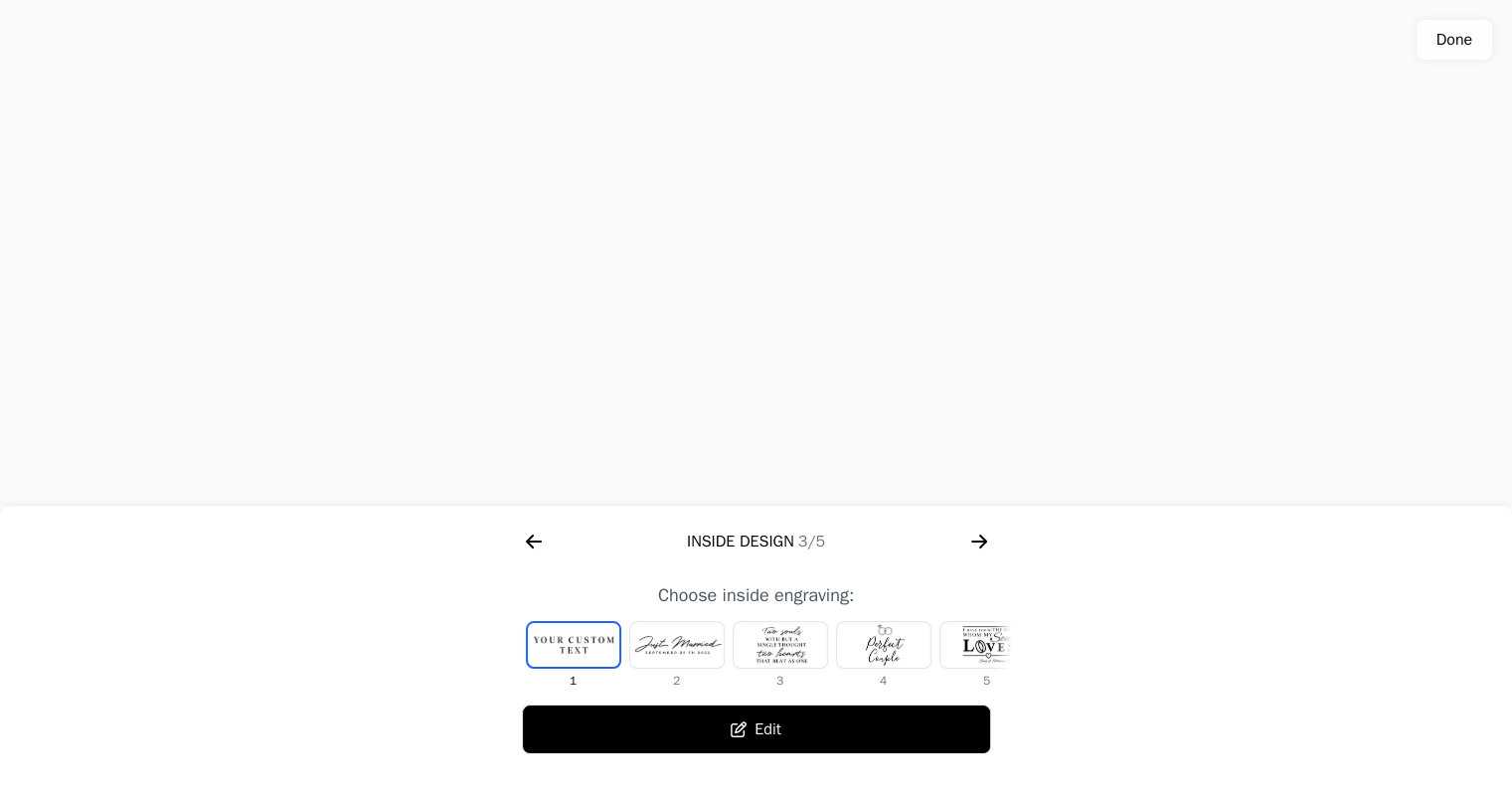 click on "Edit" at bounding box center [756, 729] 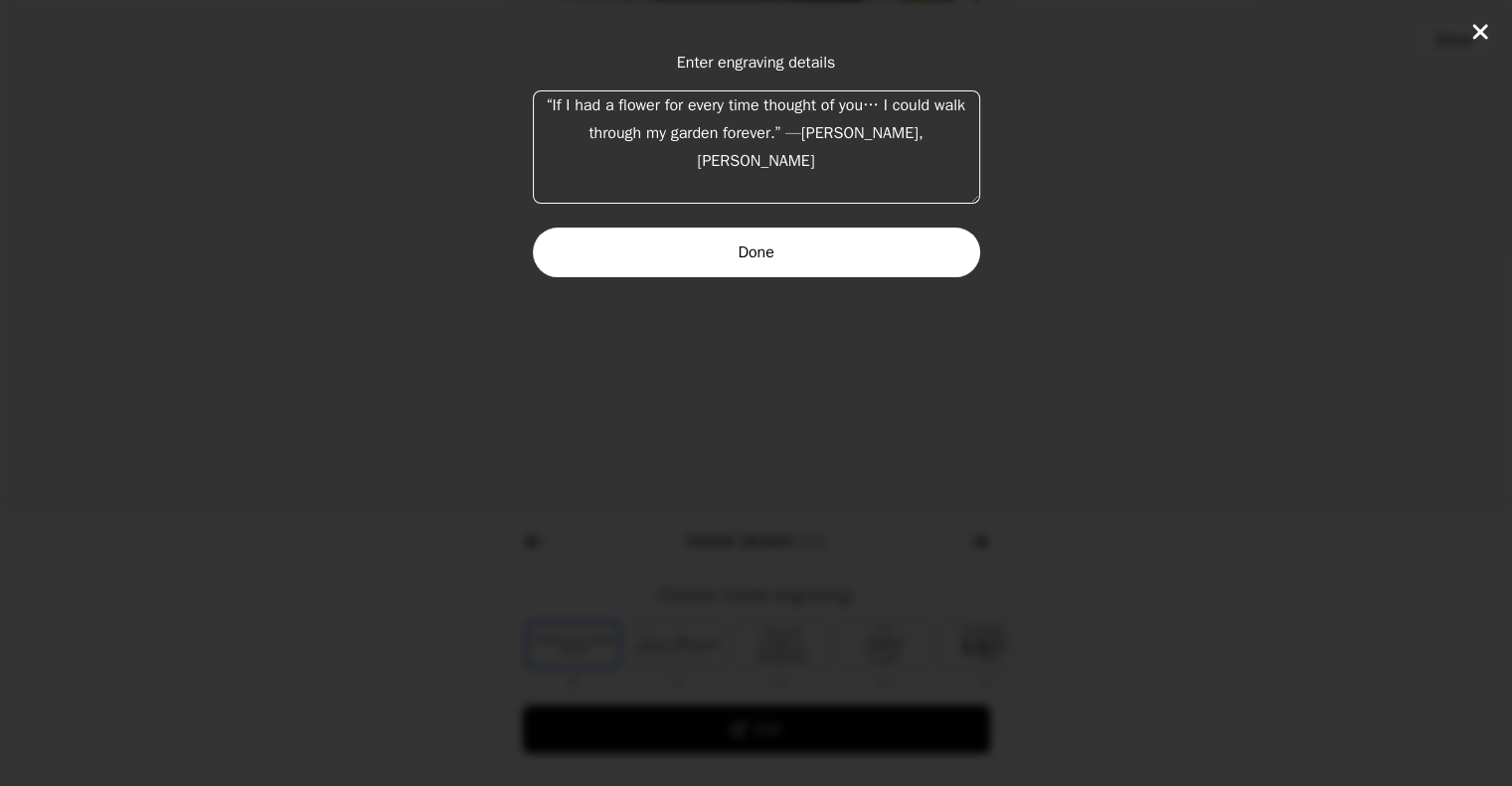 click on "“If I had a flower for every time thought of you… I could walk through my garden forever.” —[PERSON_NAME], [PERSON_NAME]" at bounding box center (756, 147) 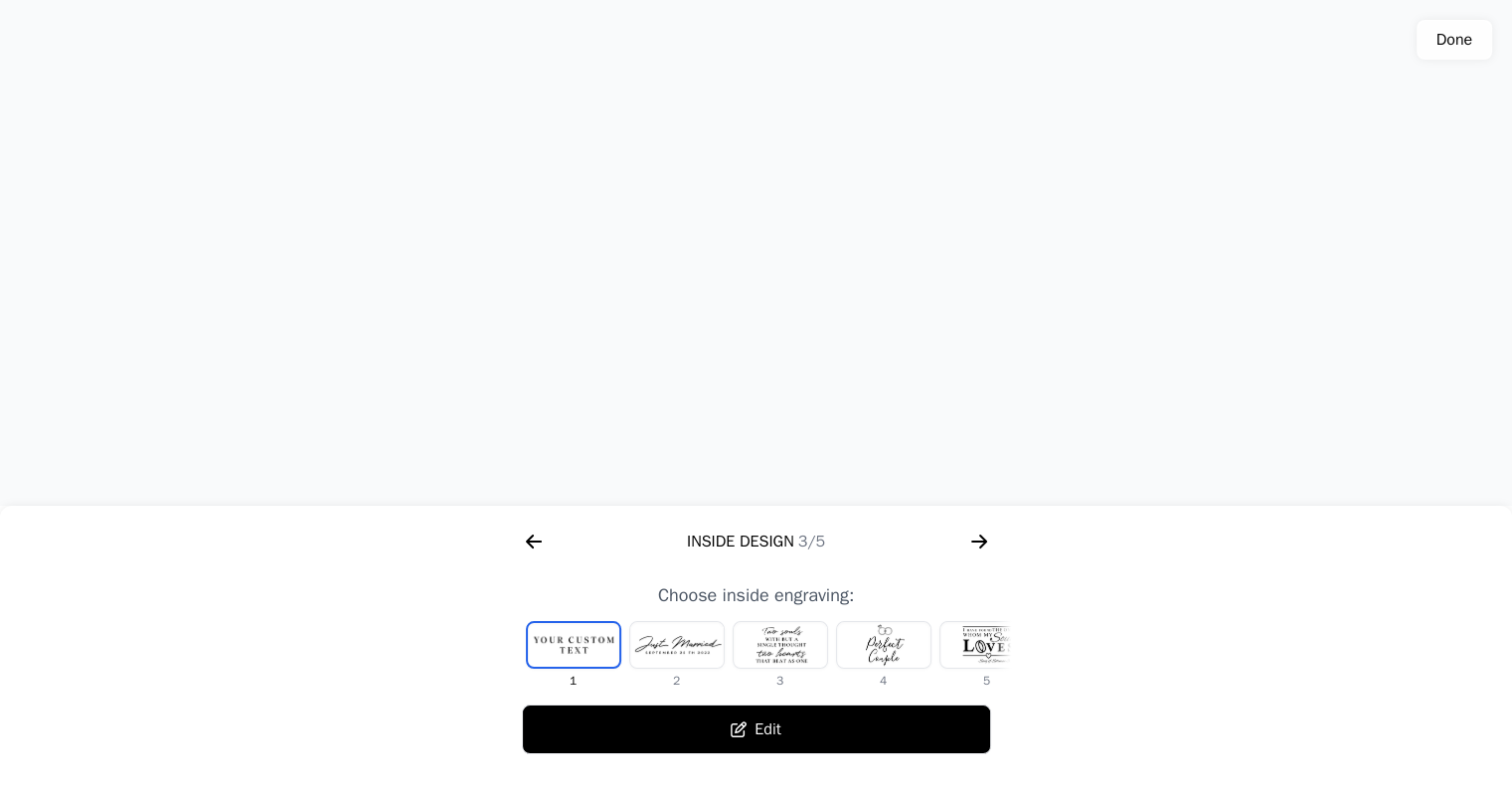 click on "Edit" at bounding box center [756, 729] 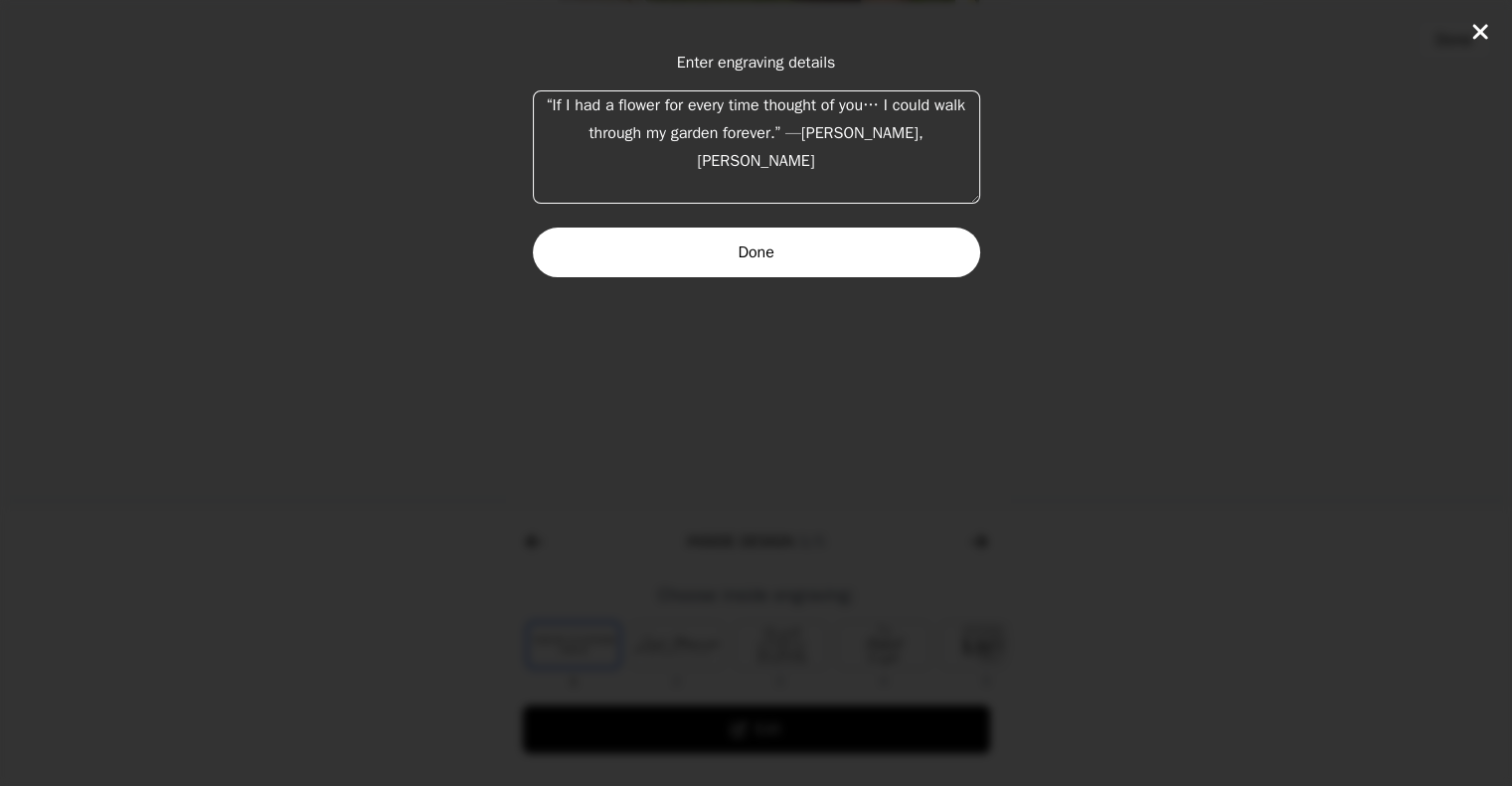 click on "“If I had a flower for every time thought of you… I could walk through my garden forever.” —[PERSON_NAME], [PERSON_NAME]" at bounding box center [756, 147] 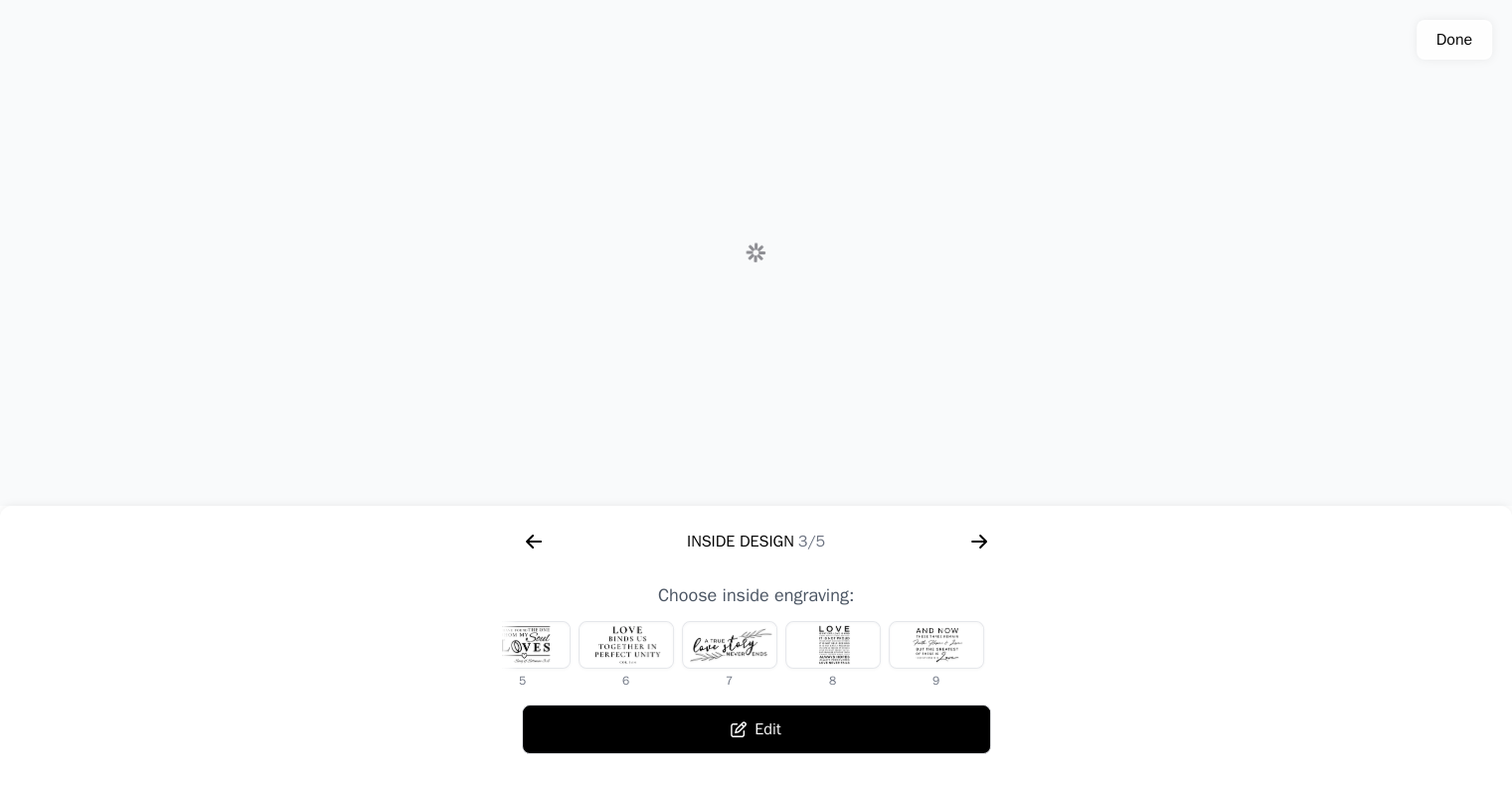 scroll, scrollTop: 0, scrollLeft: 473, axis: horizontal 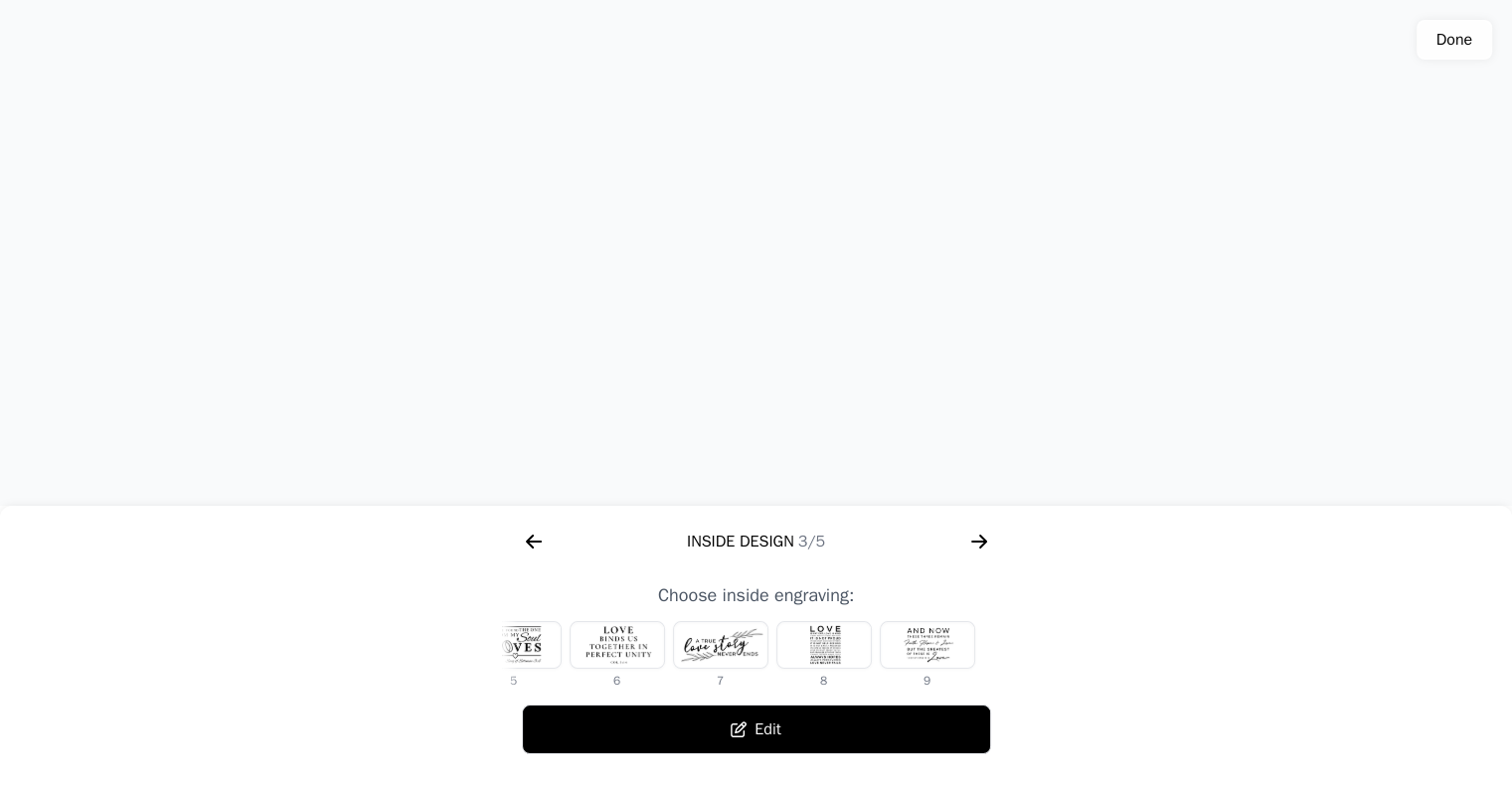 click 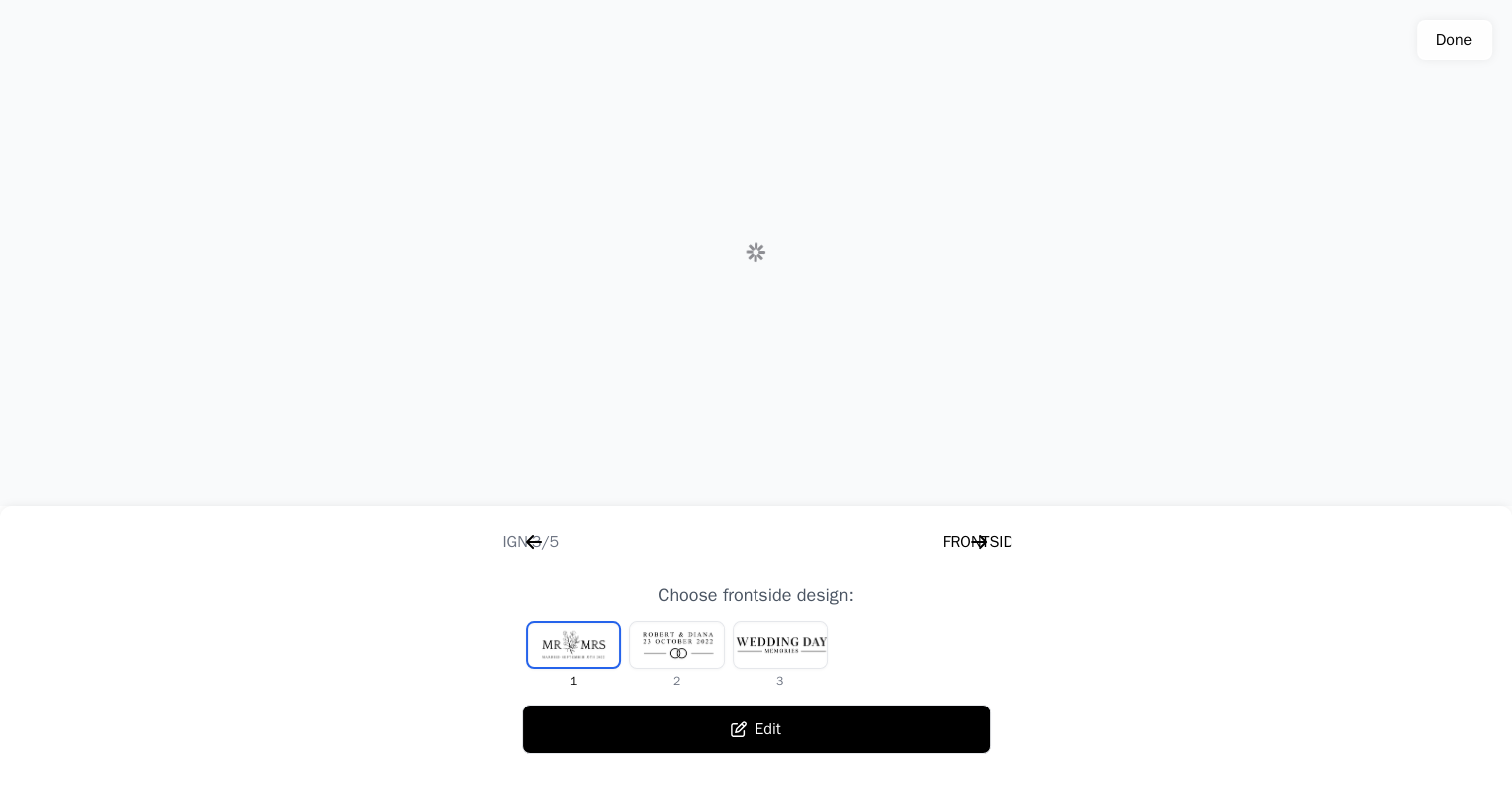 scroll, scrollTop: 0, scrollLeft: 1781, axis: horizontal 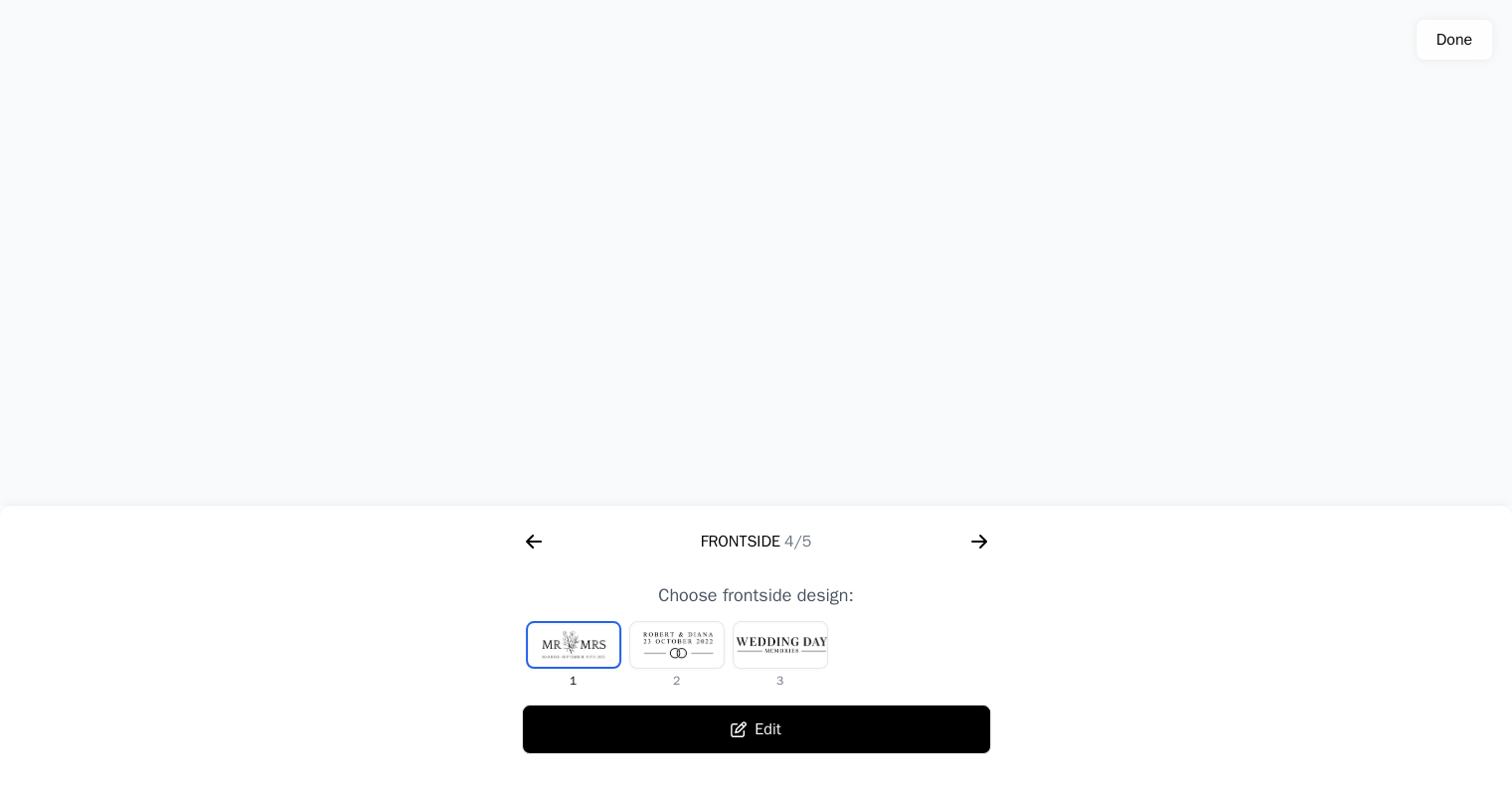 click 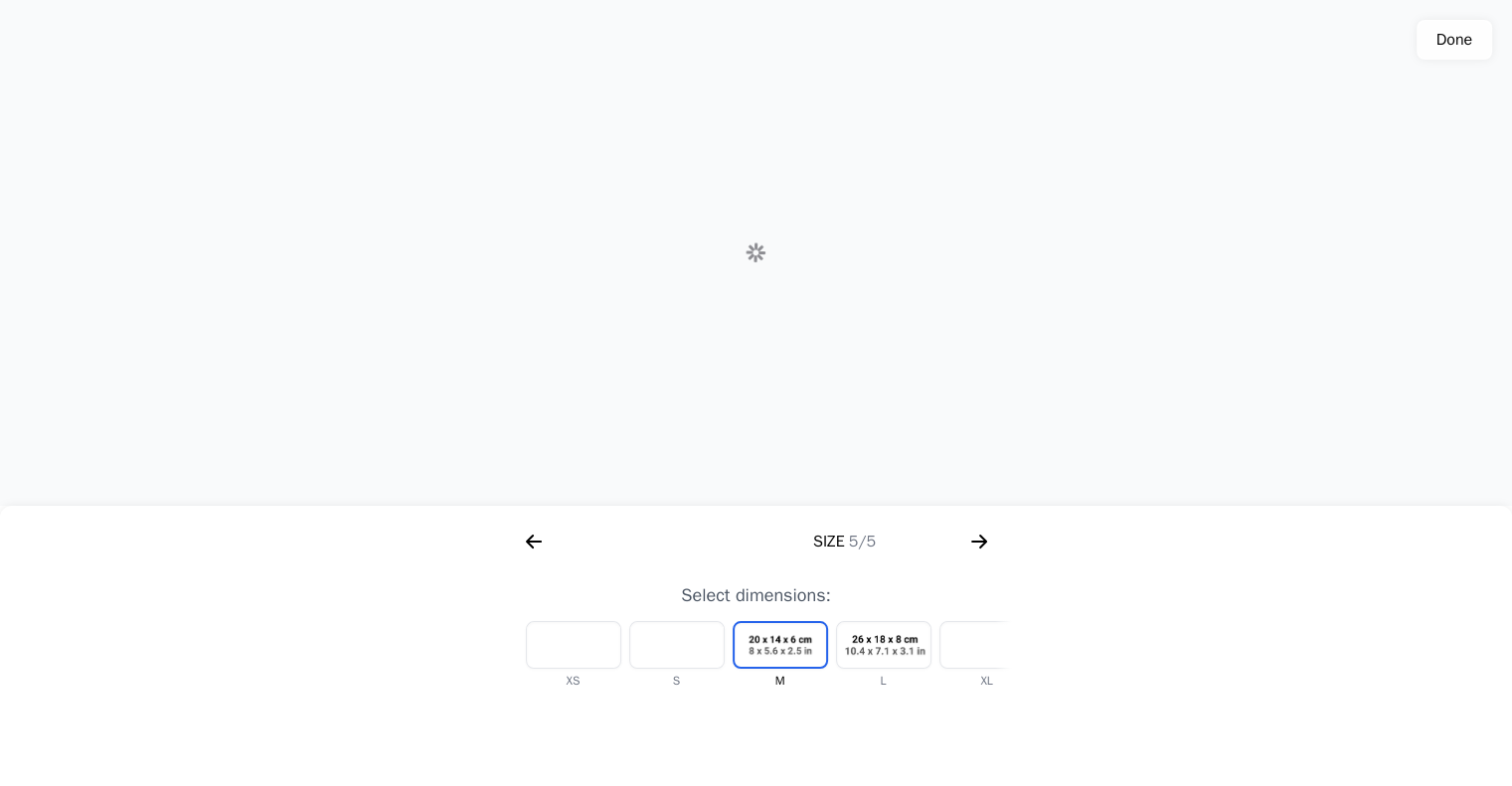 scroll, scrollTop: 0, scrollLeft: 2290, axis: horizontal 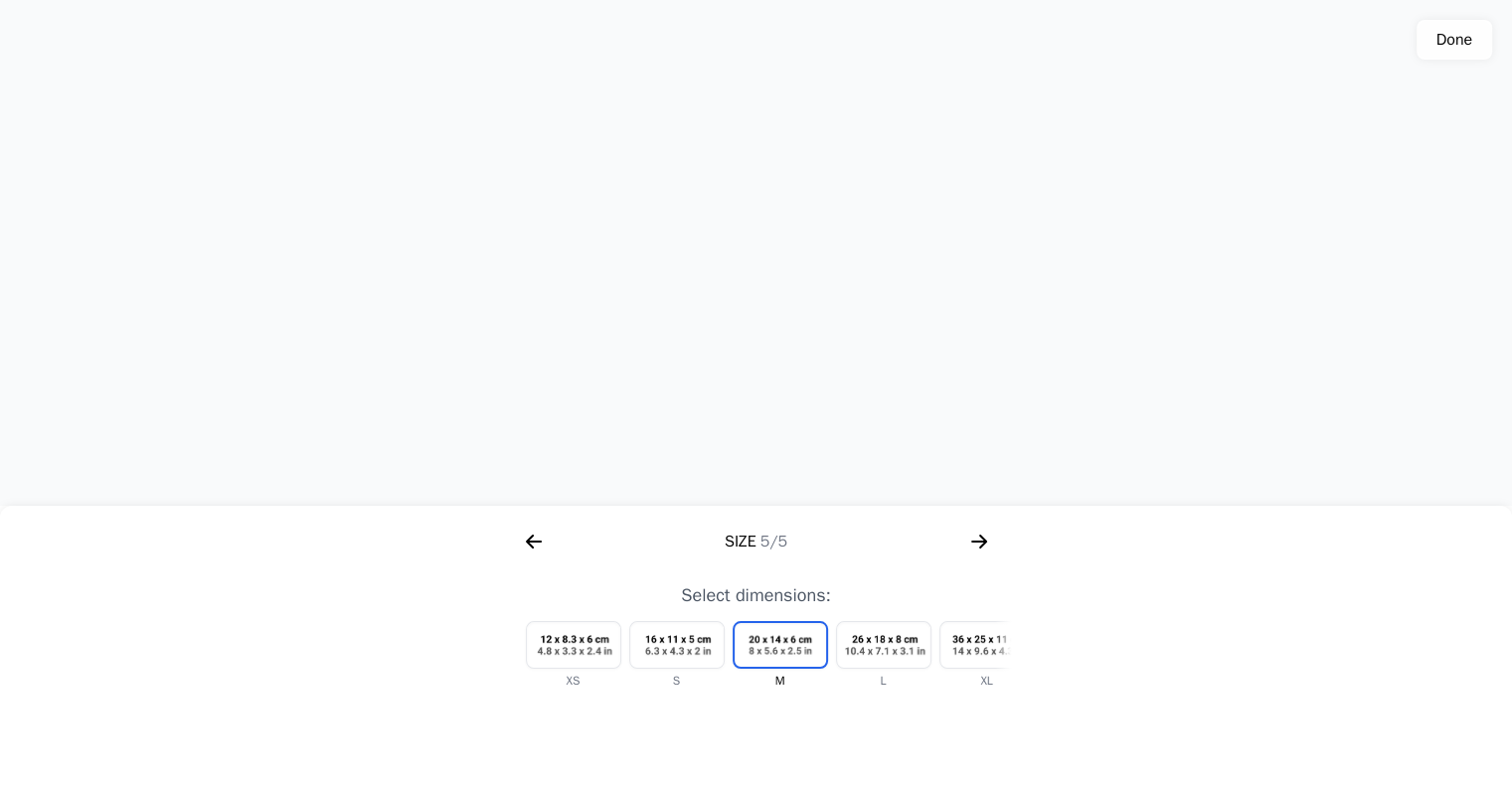 click 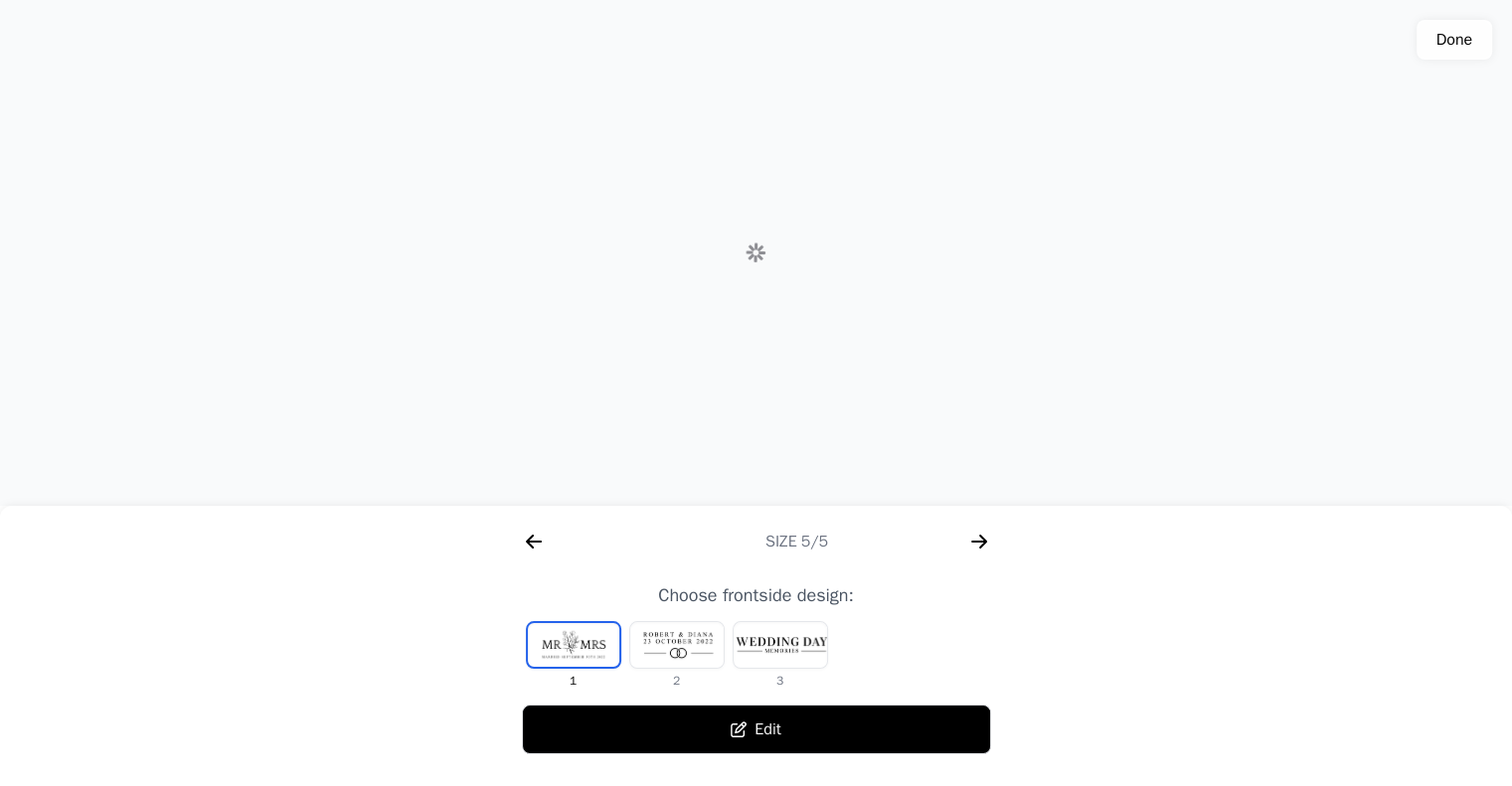 scroll, scrollTop: 0, scrollLeft: 2058, axis: horizontal 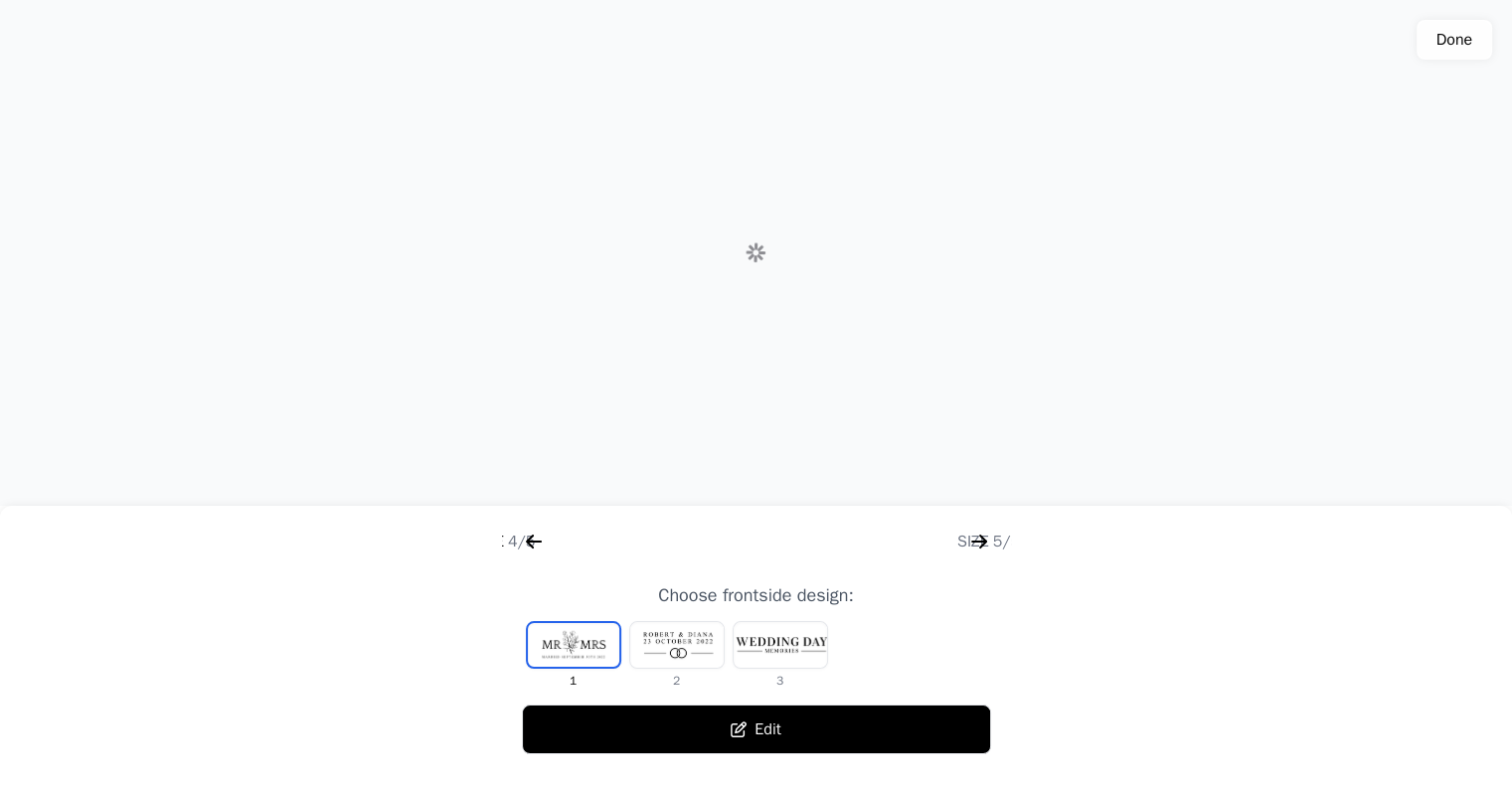 click at bounding box center [677, 645] 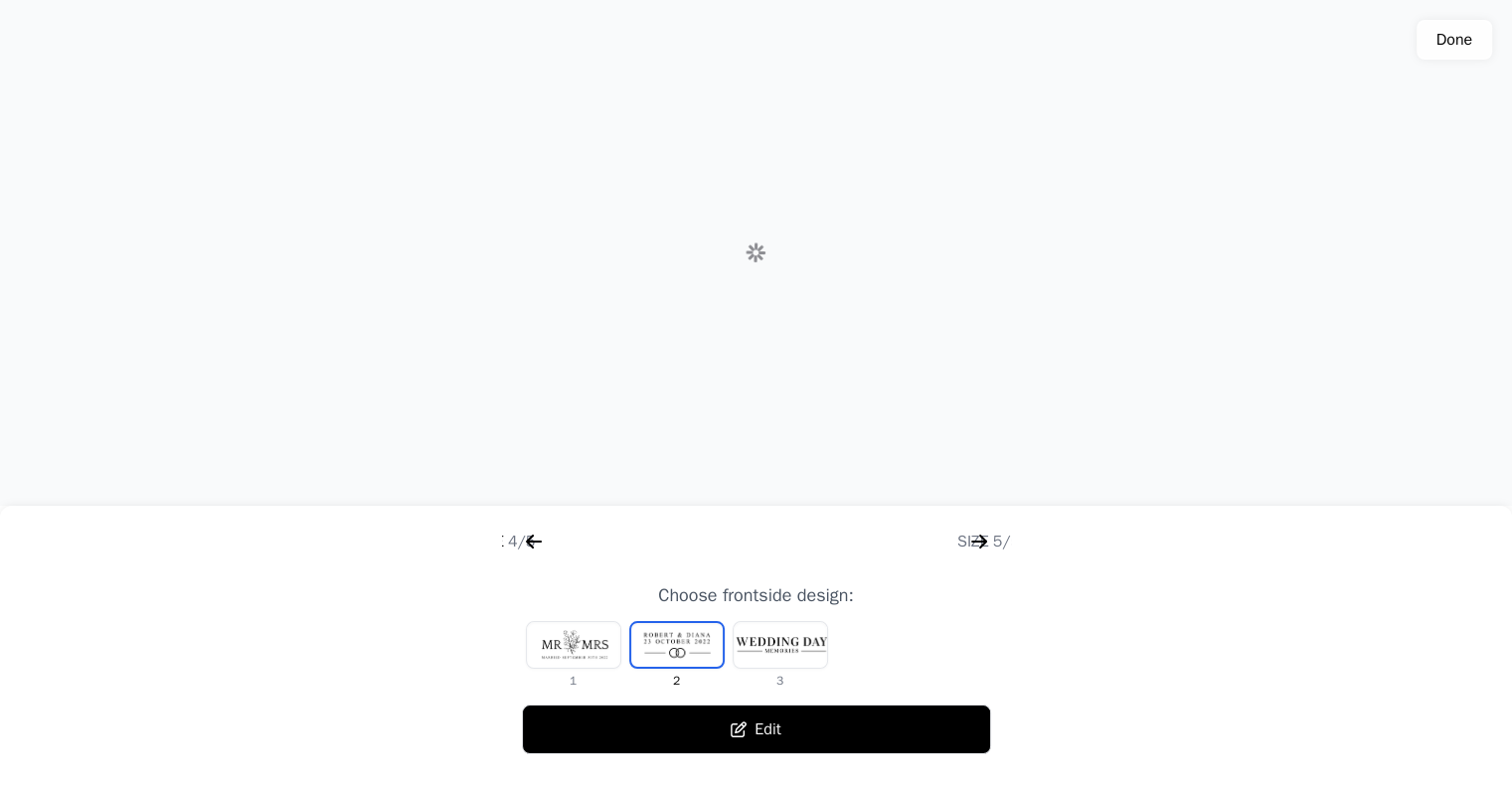 scroll, scrollTop: 0, scrollLeft: 1781, axis: horizontal 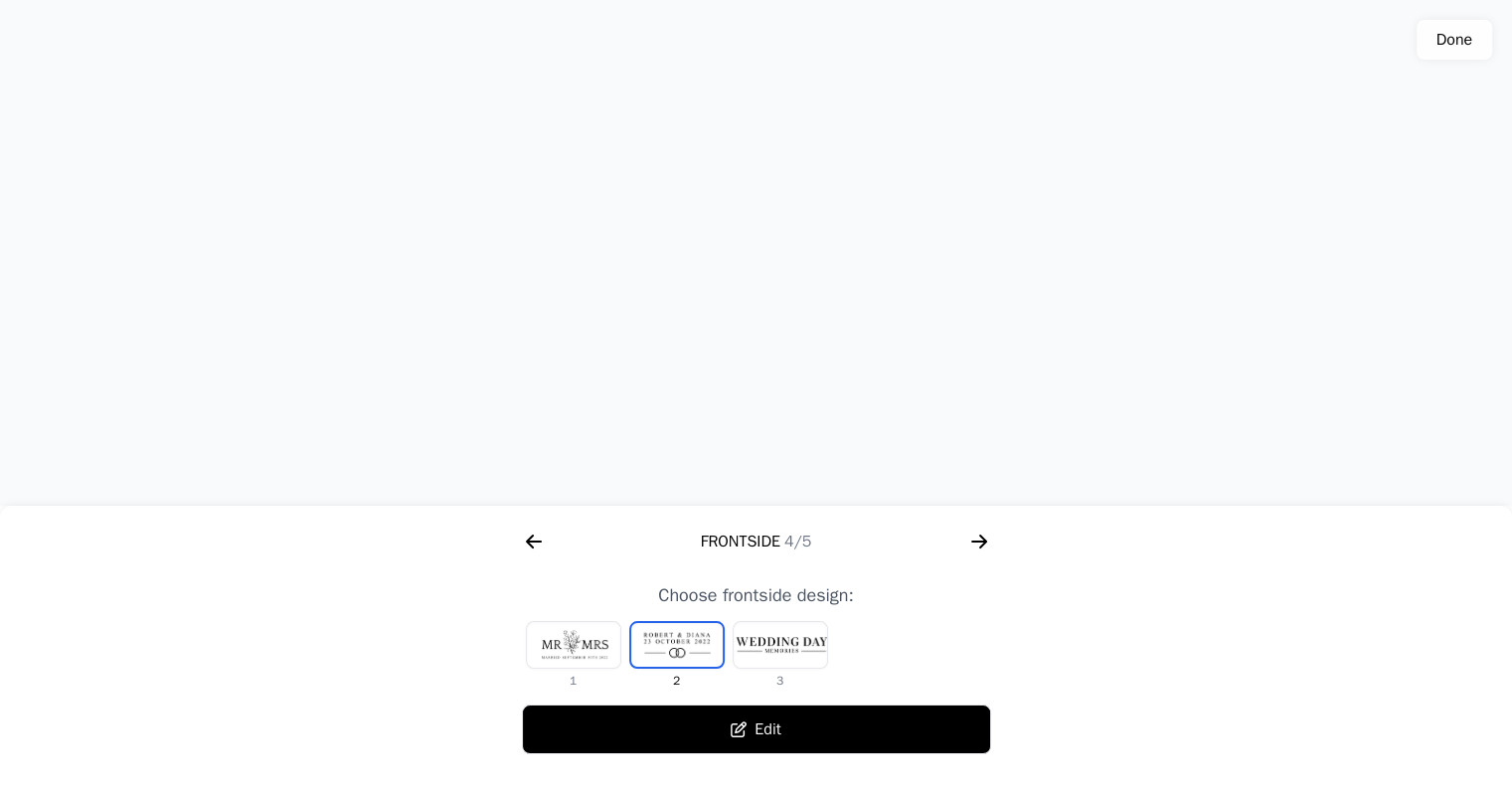 drag, startPoint x: 954, startPoint y: 337, endPoint x: 962, endPoint y: 483, distance: 146.21901 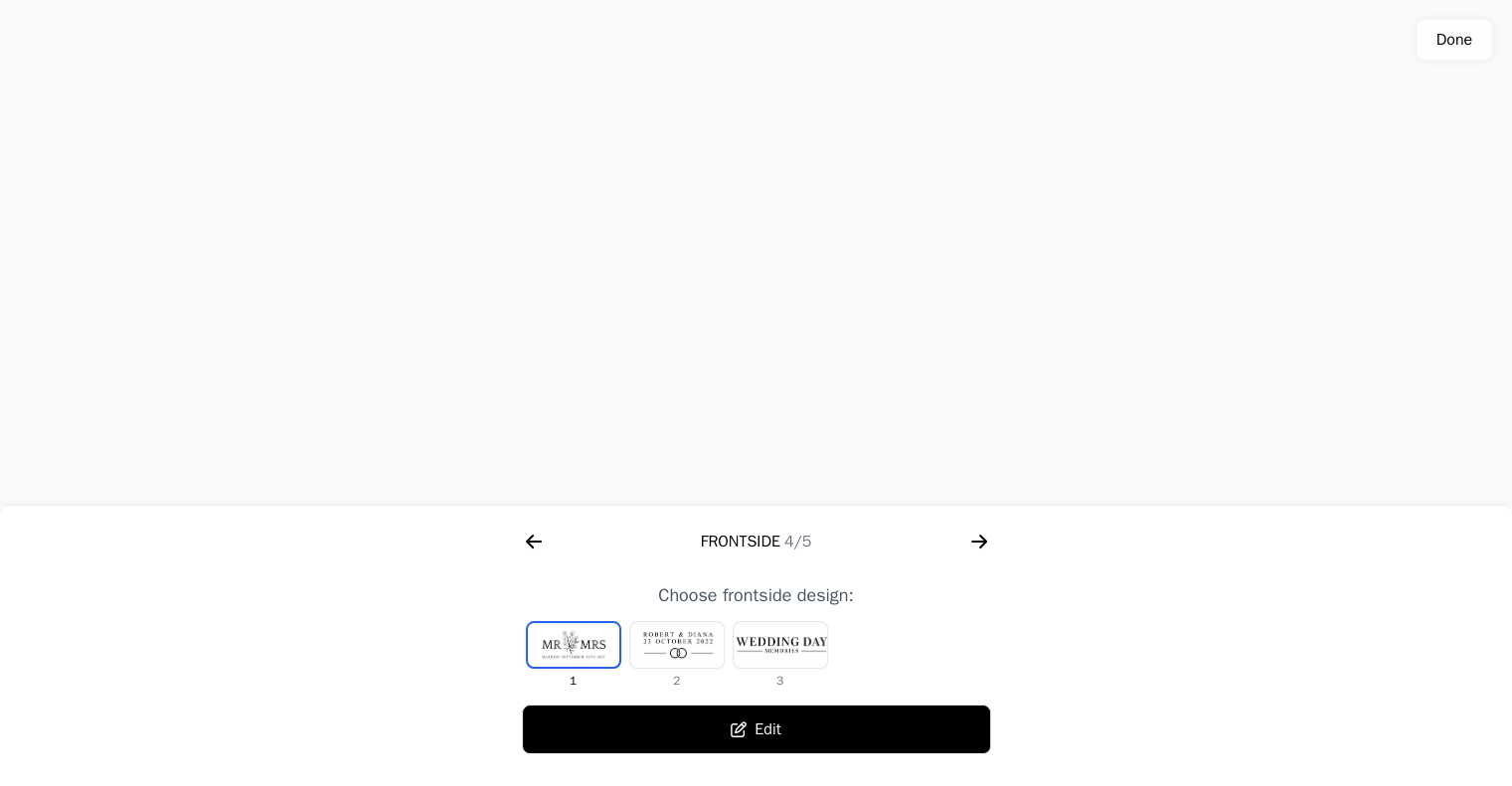 click 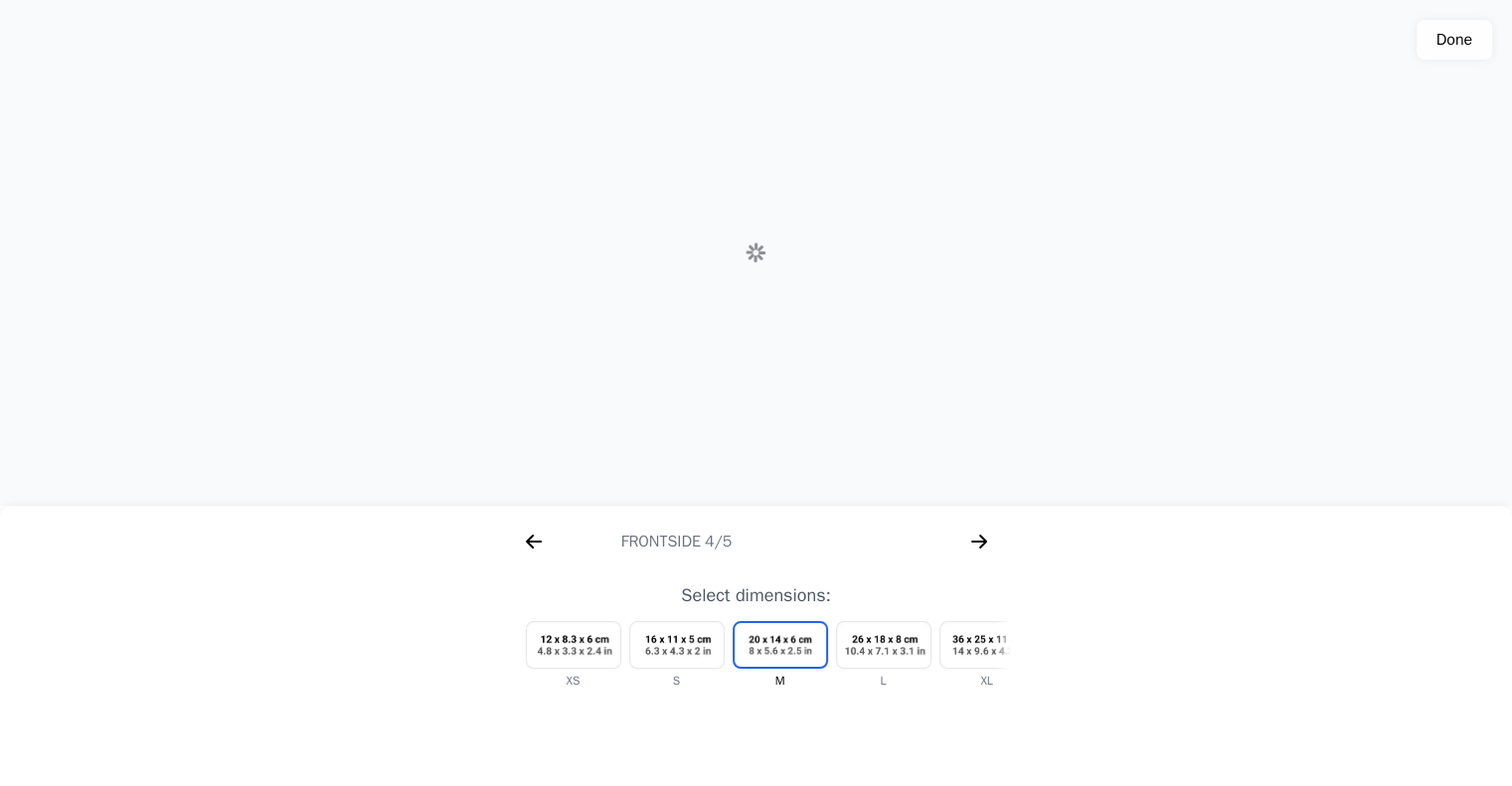 scroll, scrollTop: 0, scrollLeft: 2272, axis: horizontal 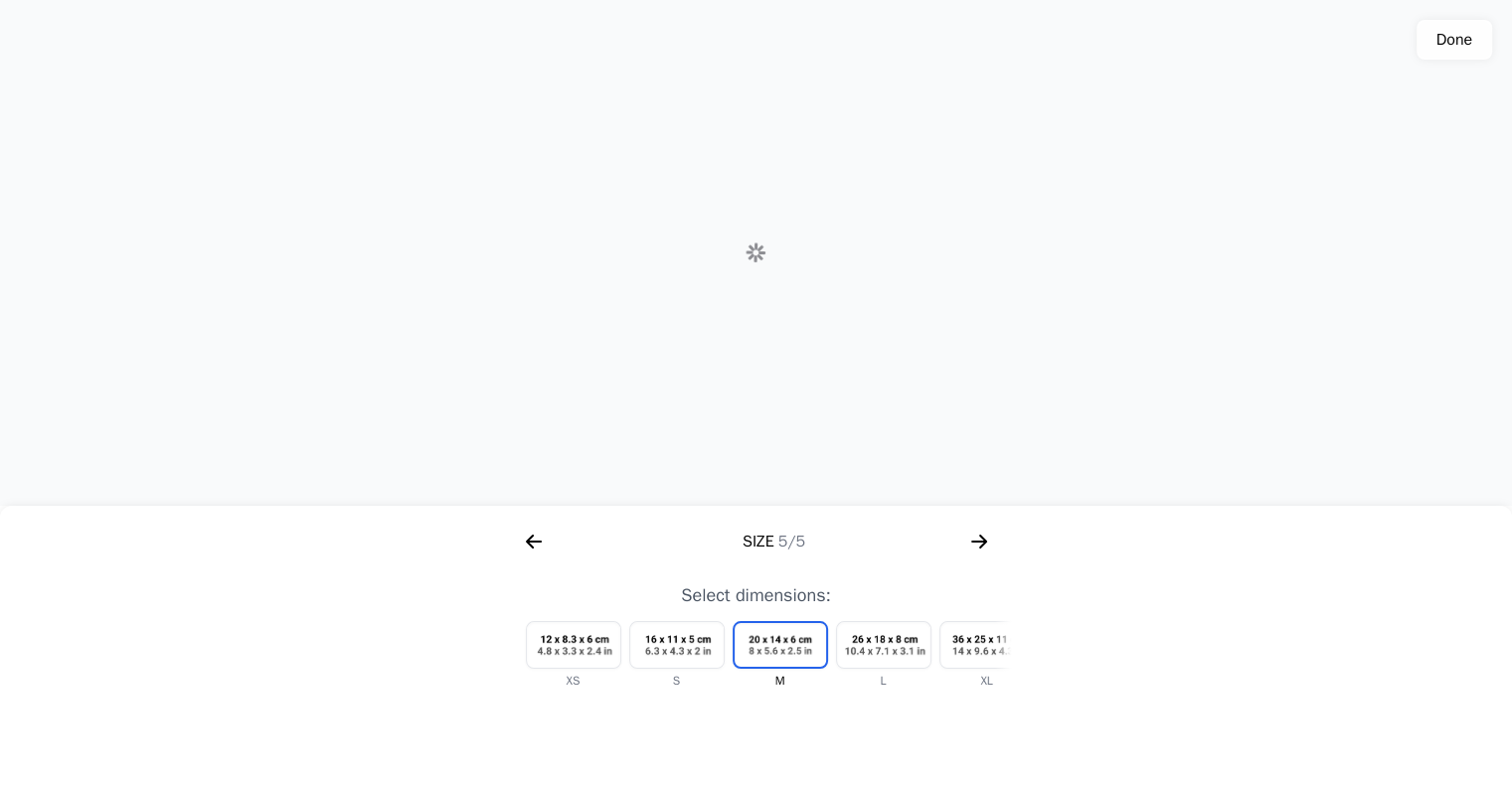 click 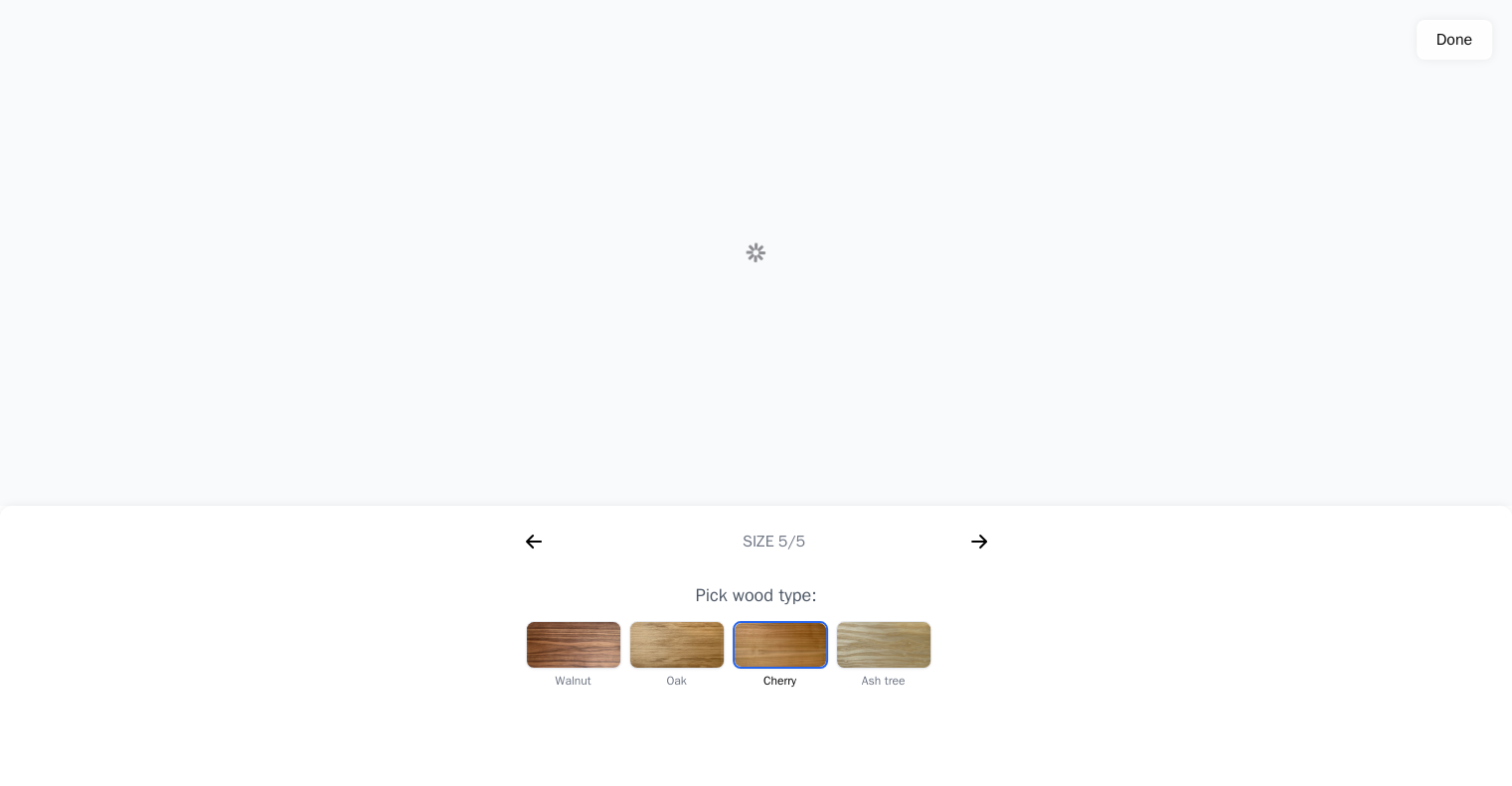scroll, scrollTop: 0, scrollLeft: 254, axis: horizontal 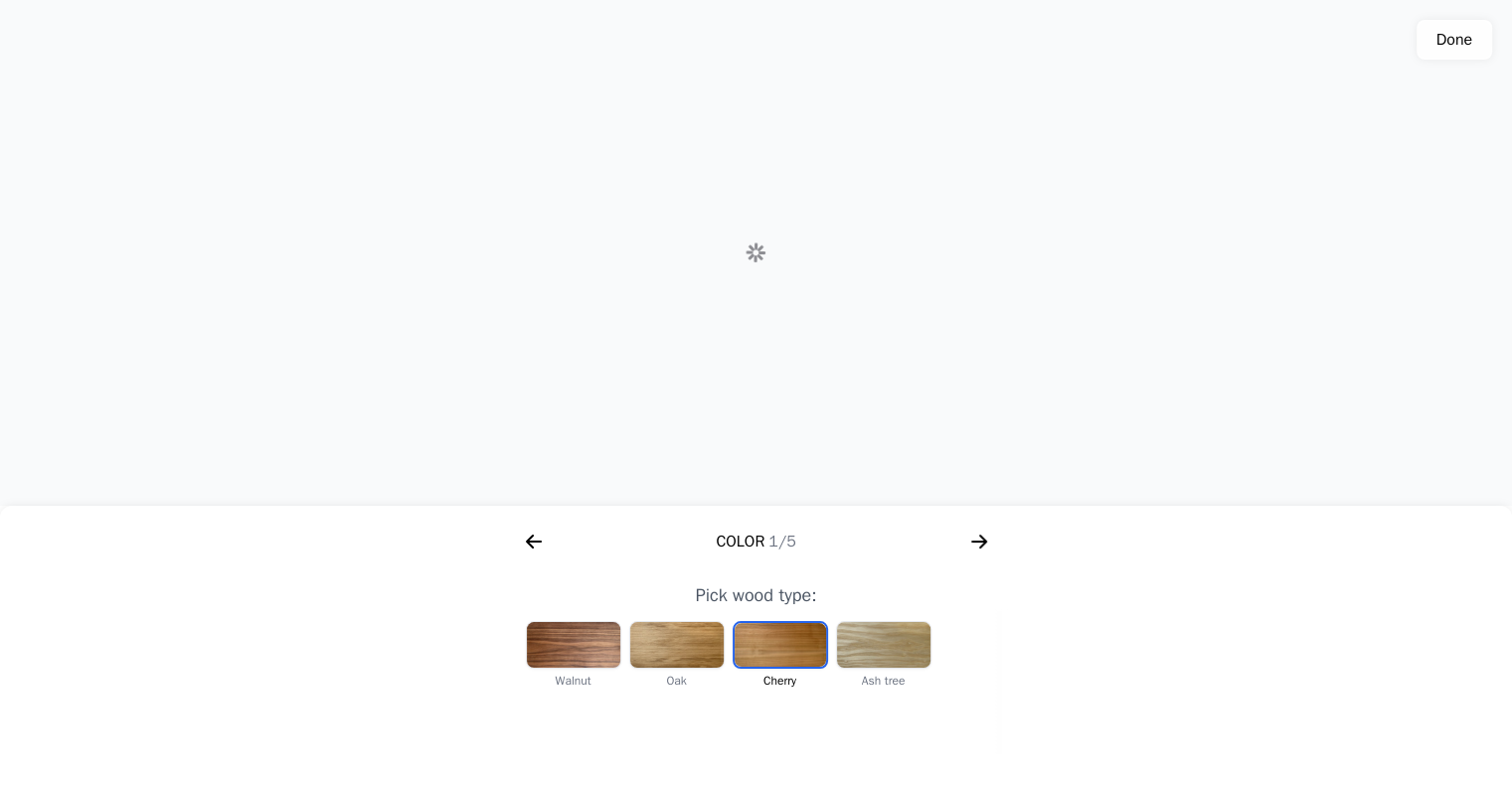 click 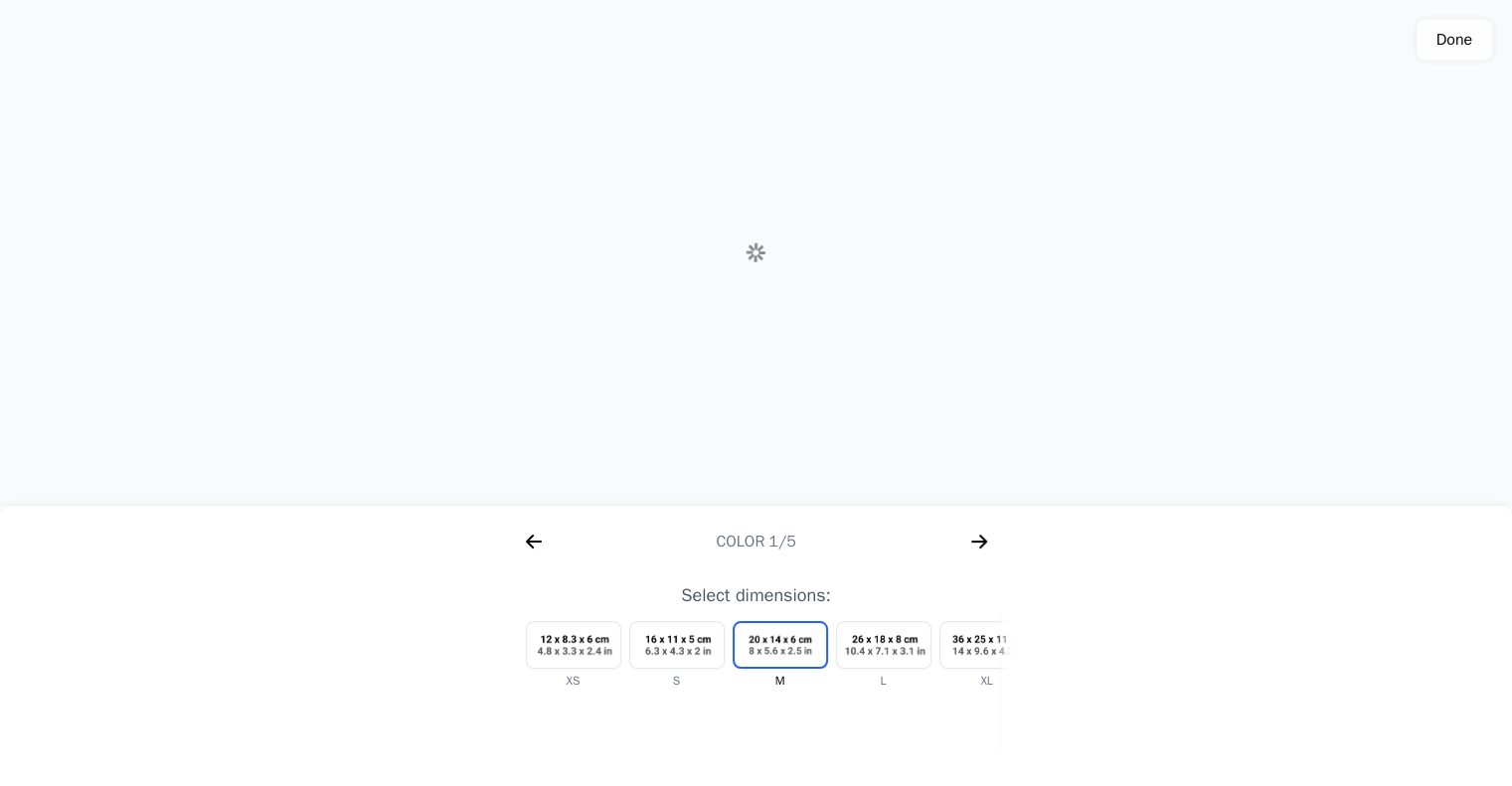 click 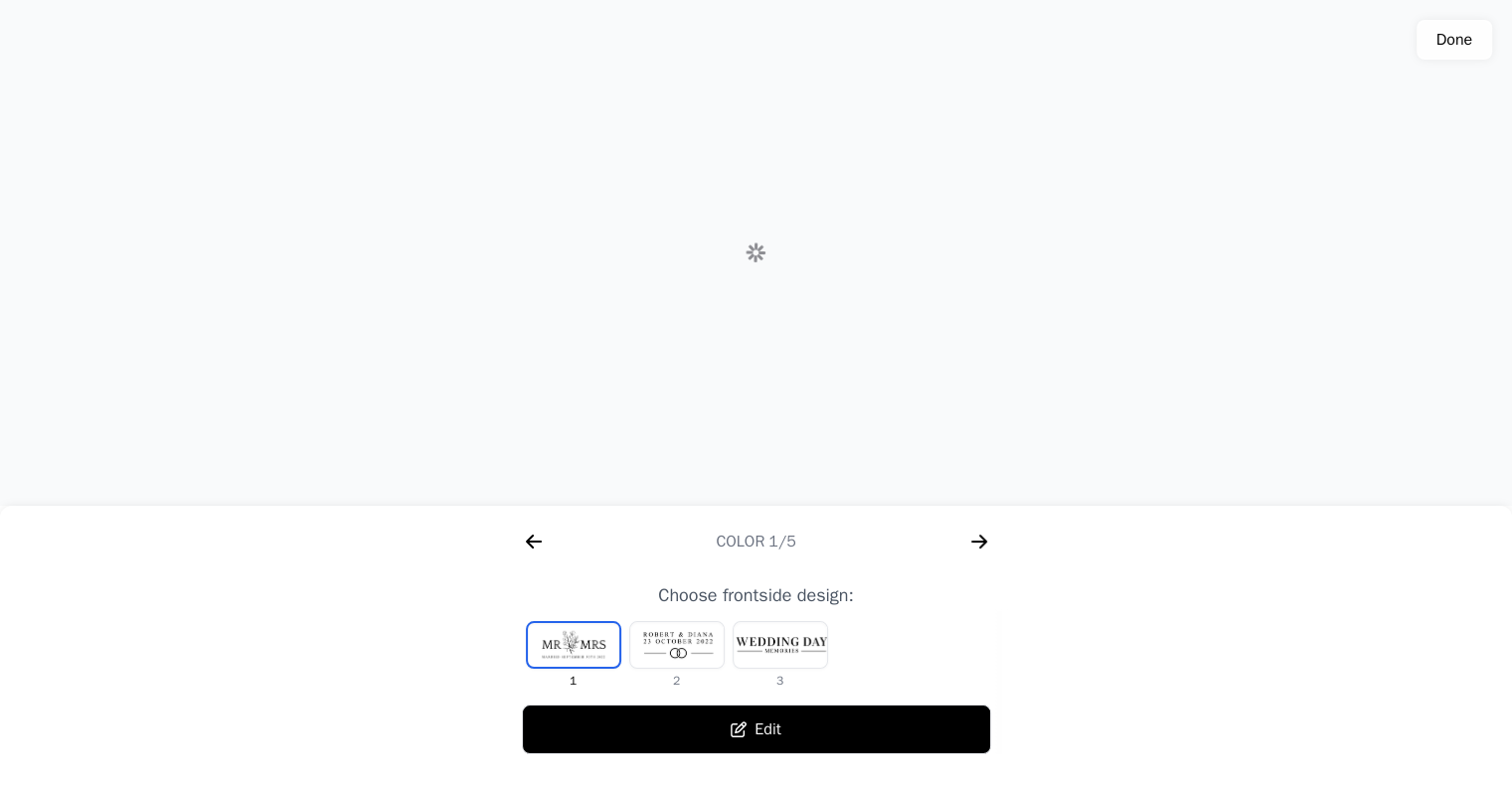 scroll, scrollTop: 0, scrollLeft: 1781, axis: horizontal 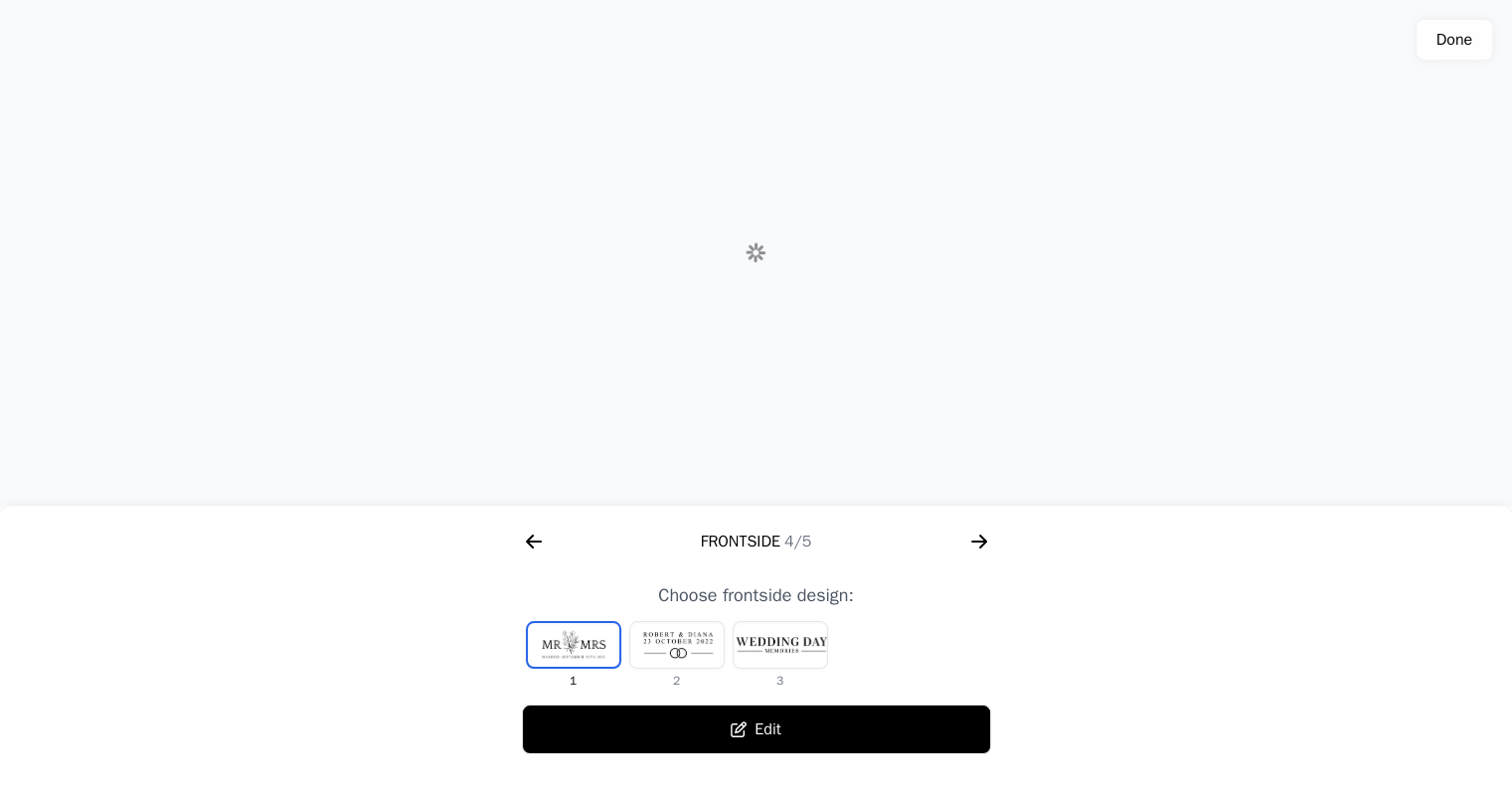 click 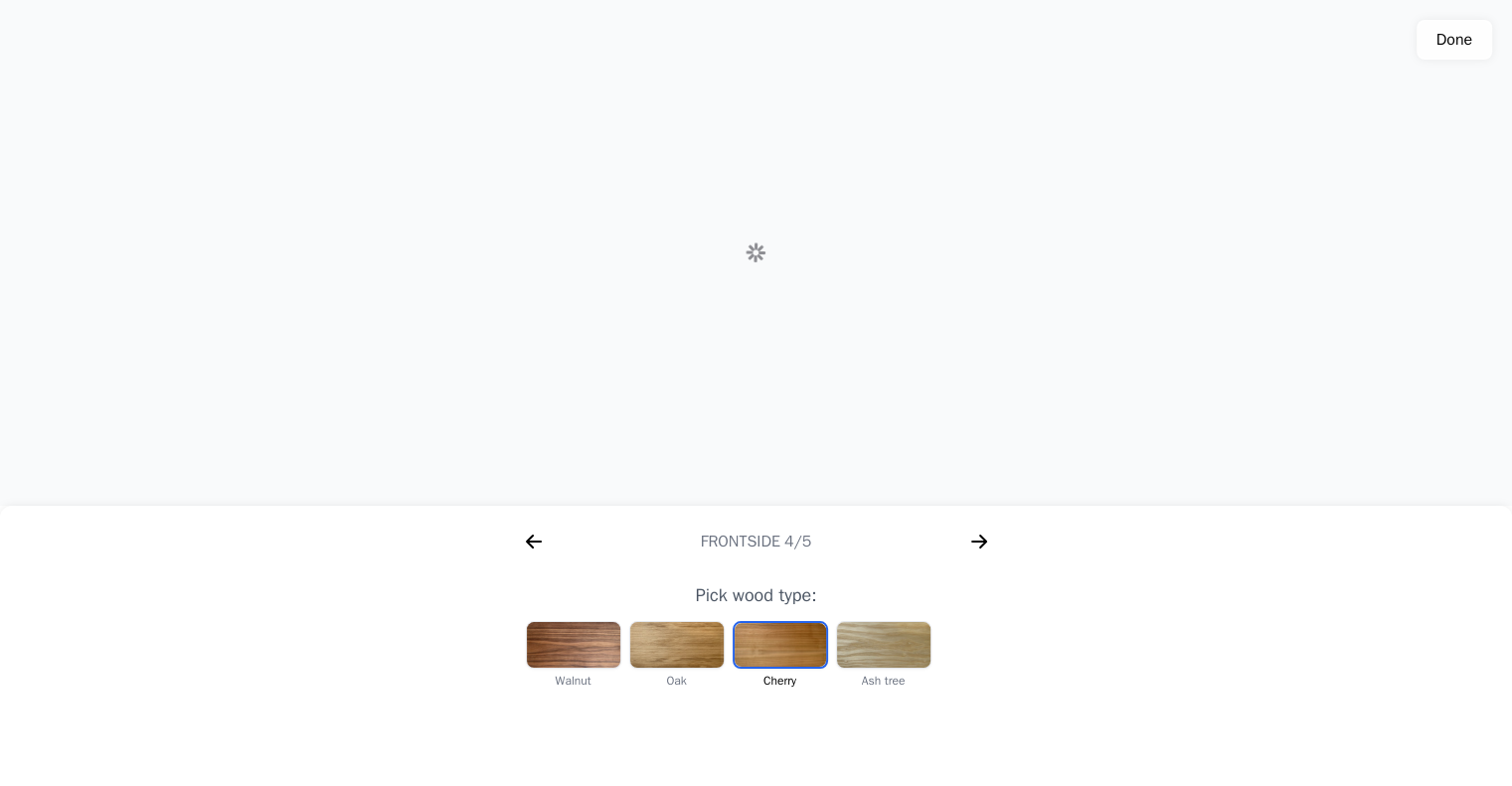 scroll, scrollTop: 0, scrollLeft: 254, axis: horizontal 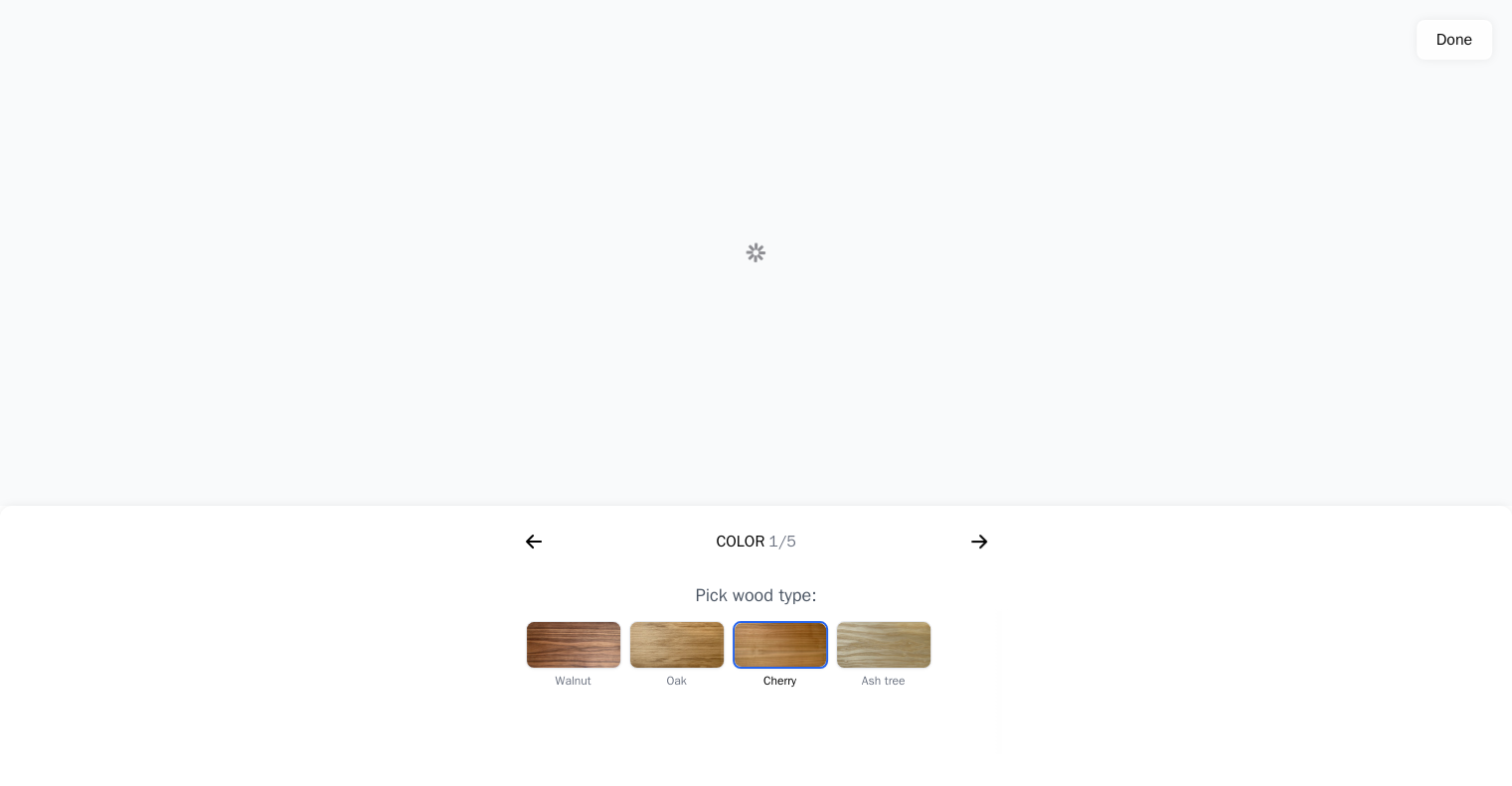 click 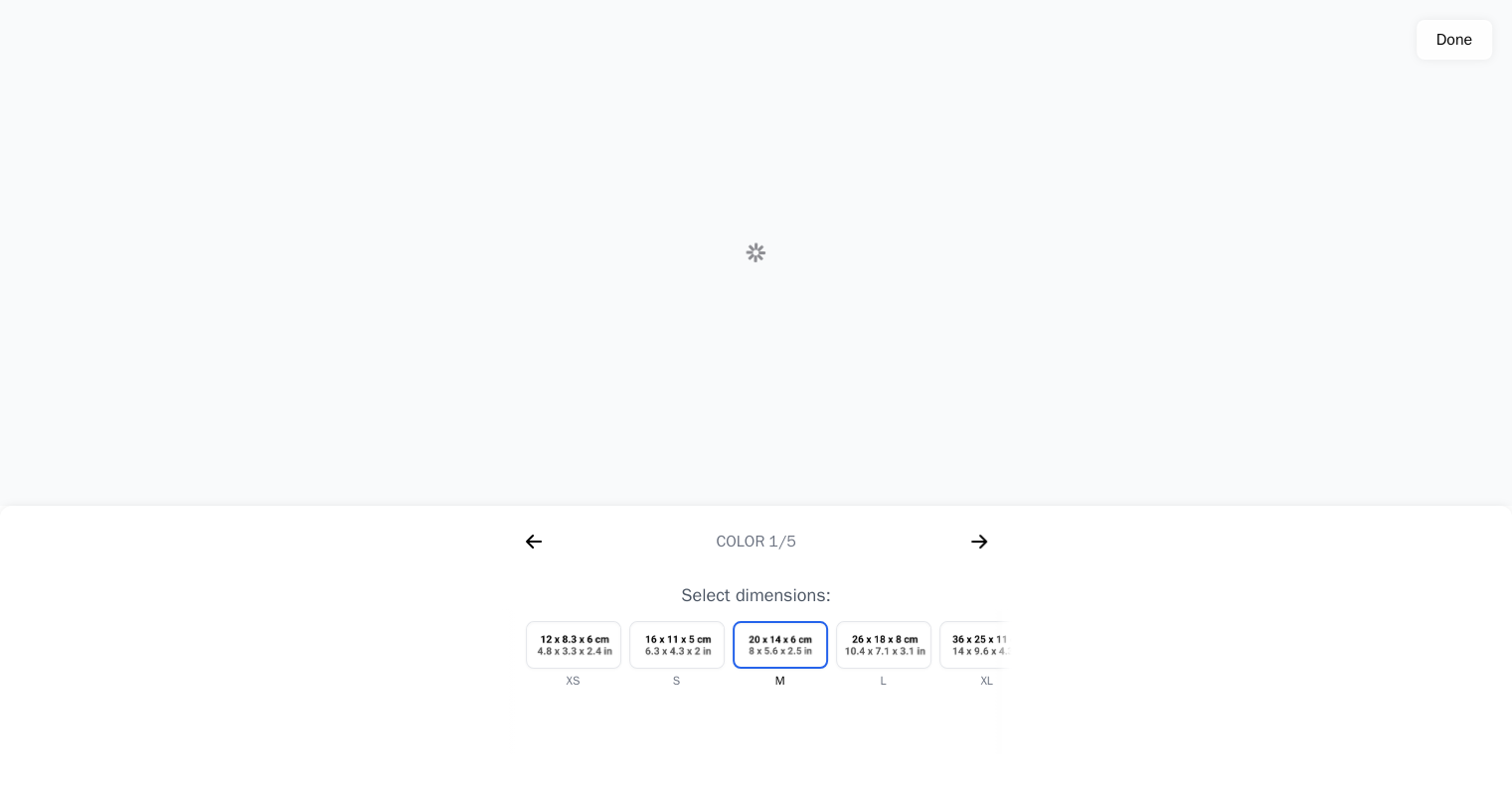 scroll, scrollTop: 0, scrollLeft: 2290, axis: horizontal 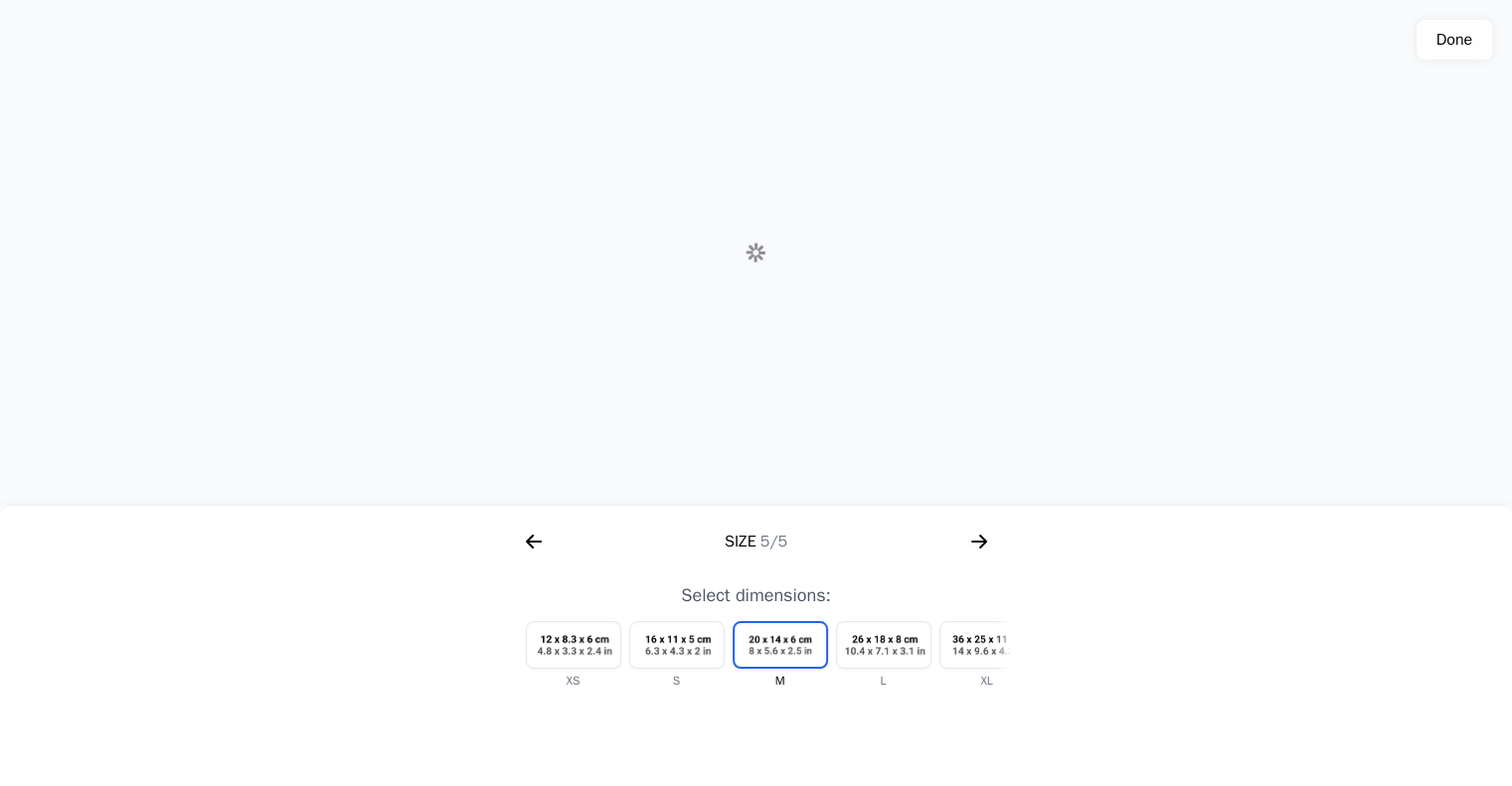 click at bounding box center [677, 645] 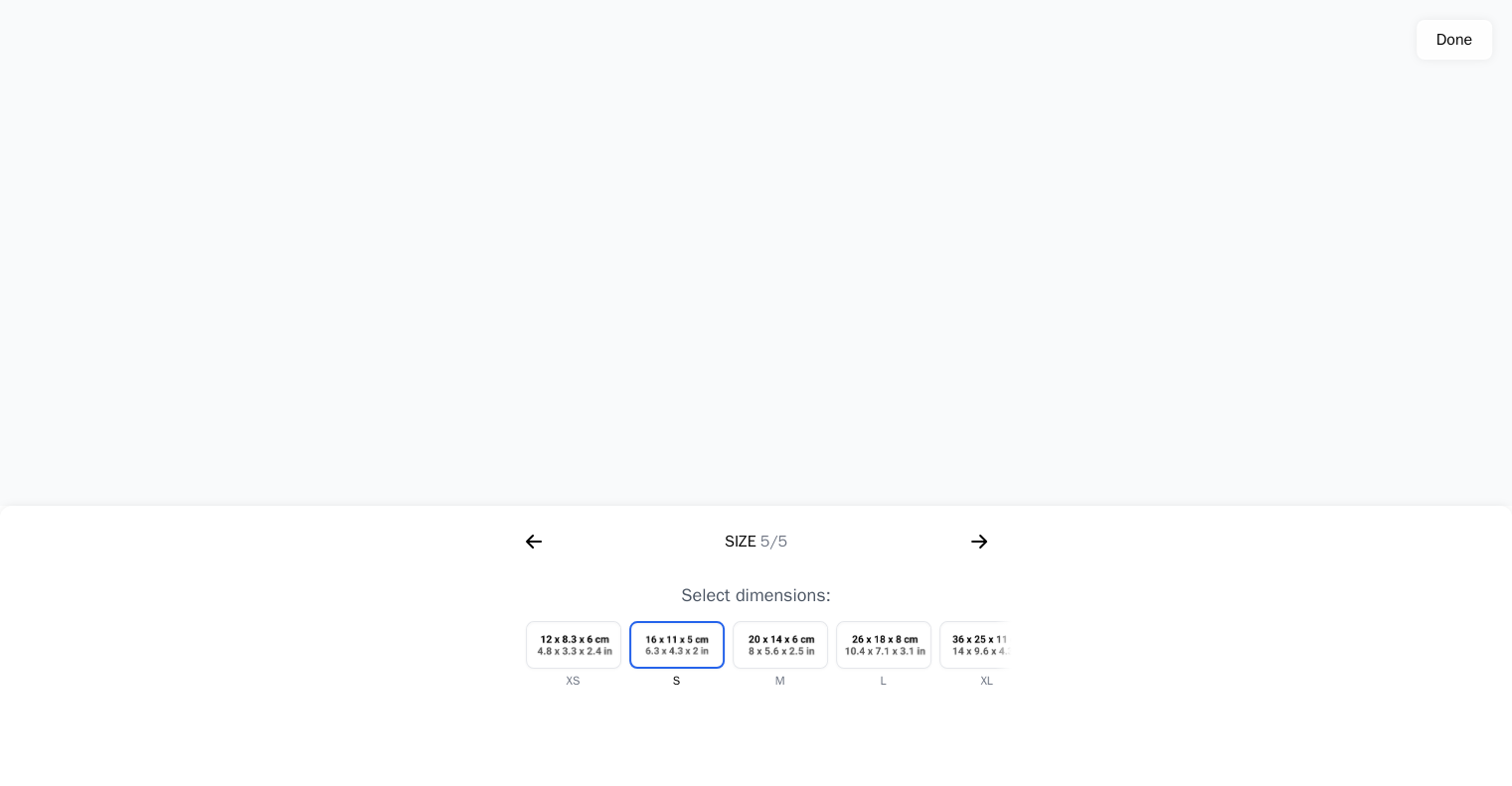 drag, startPoint x: 849, startPoint y: 356, endPoint x: 868, endPoint y: 361, distance: 19.646883 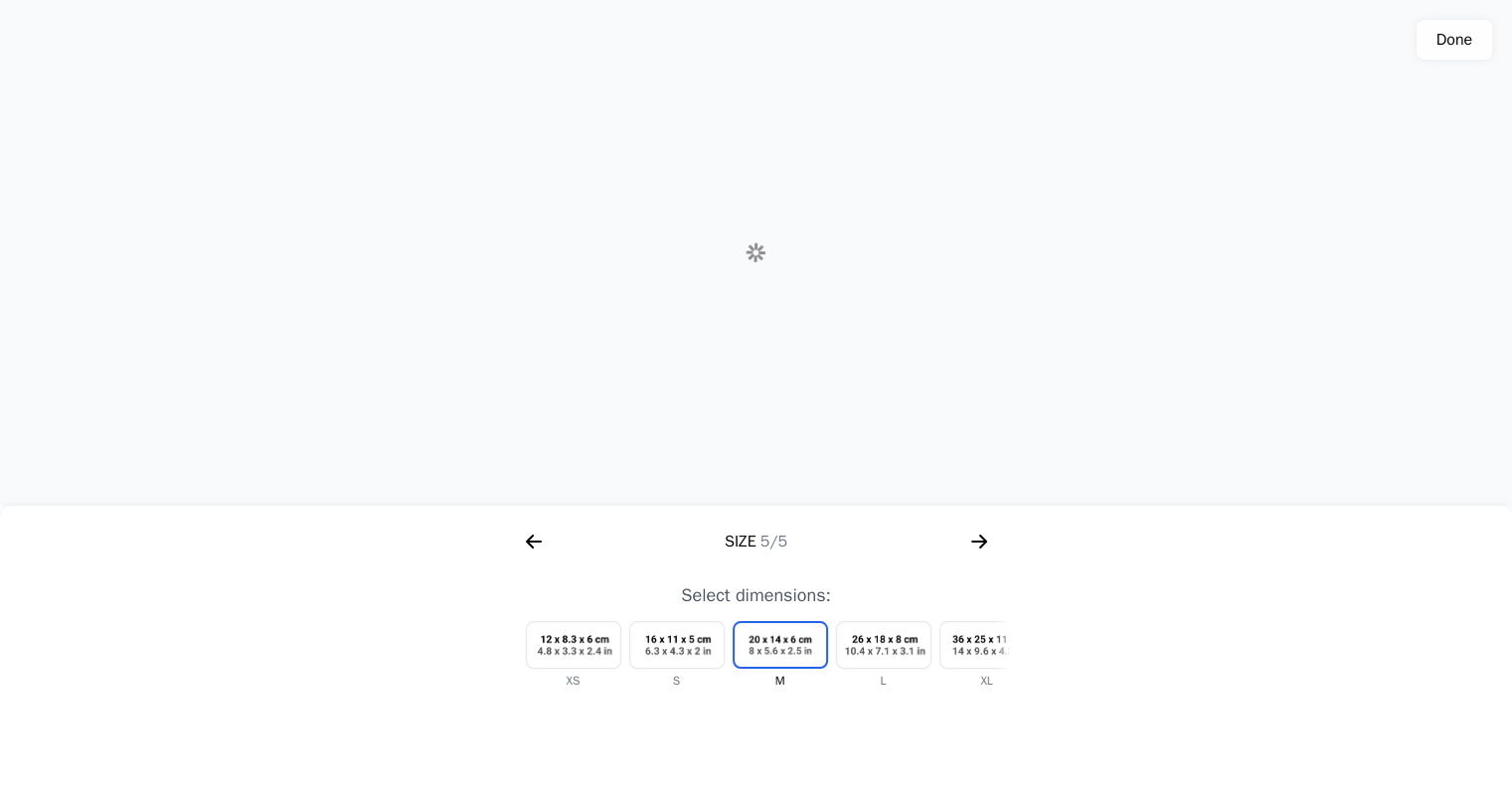 scroll, scrollTop: 0, scrollLeft: 24, axis: horizontal 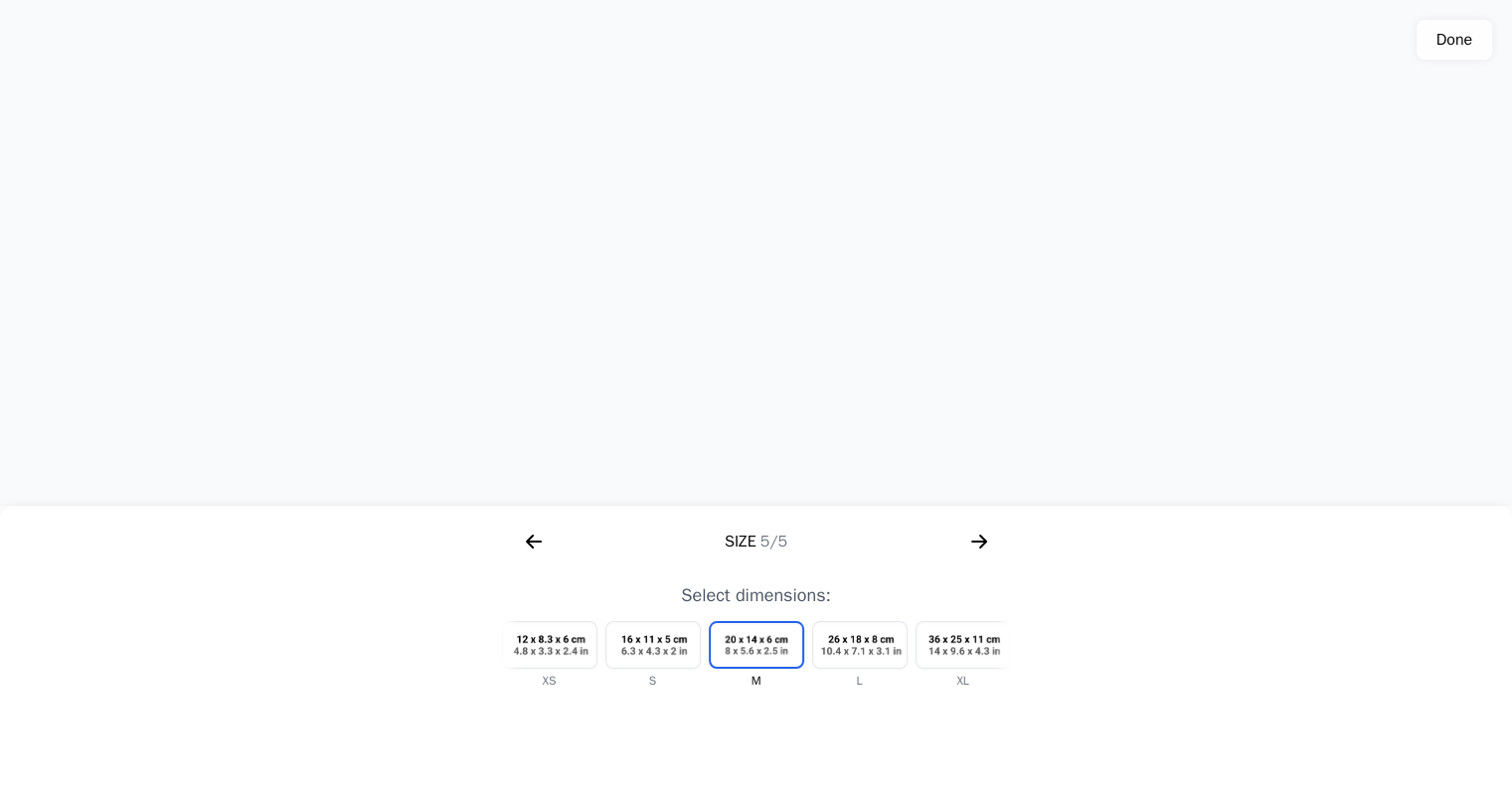 click at bounding box center (653, 645) 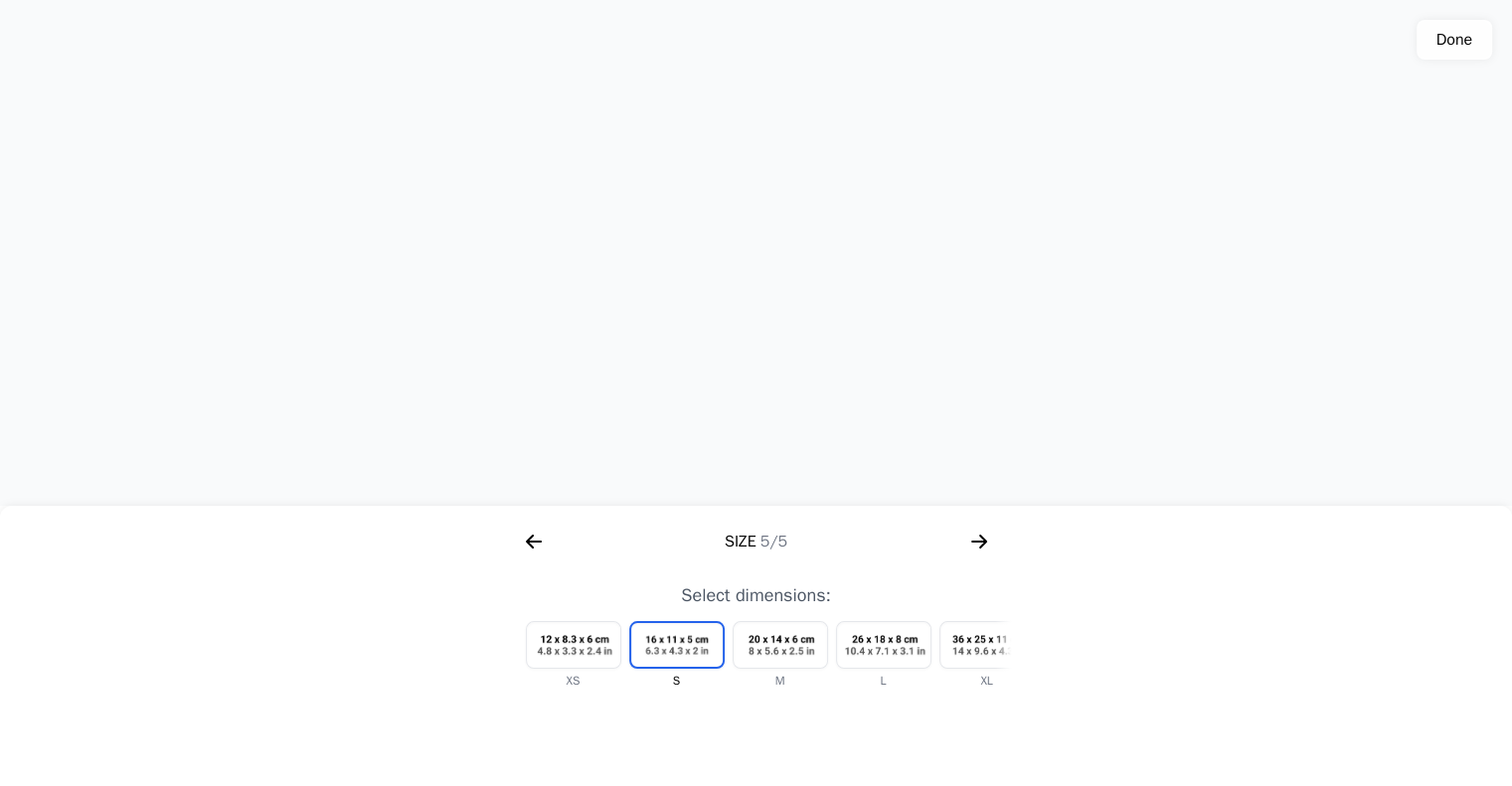 click on "Done" 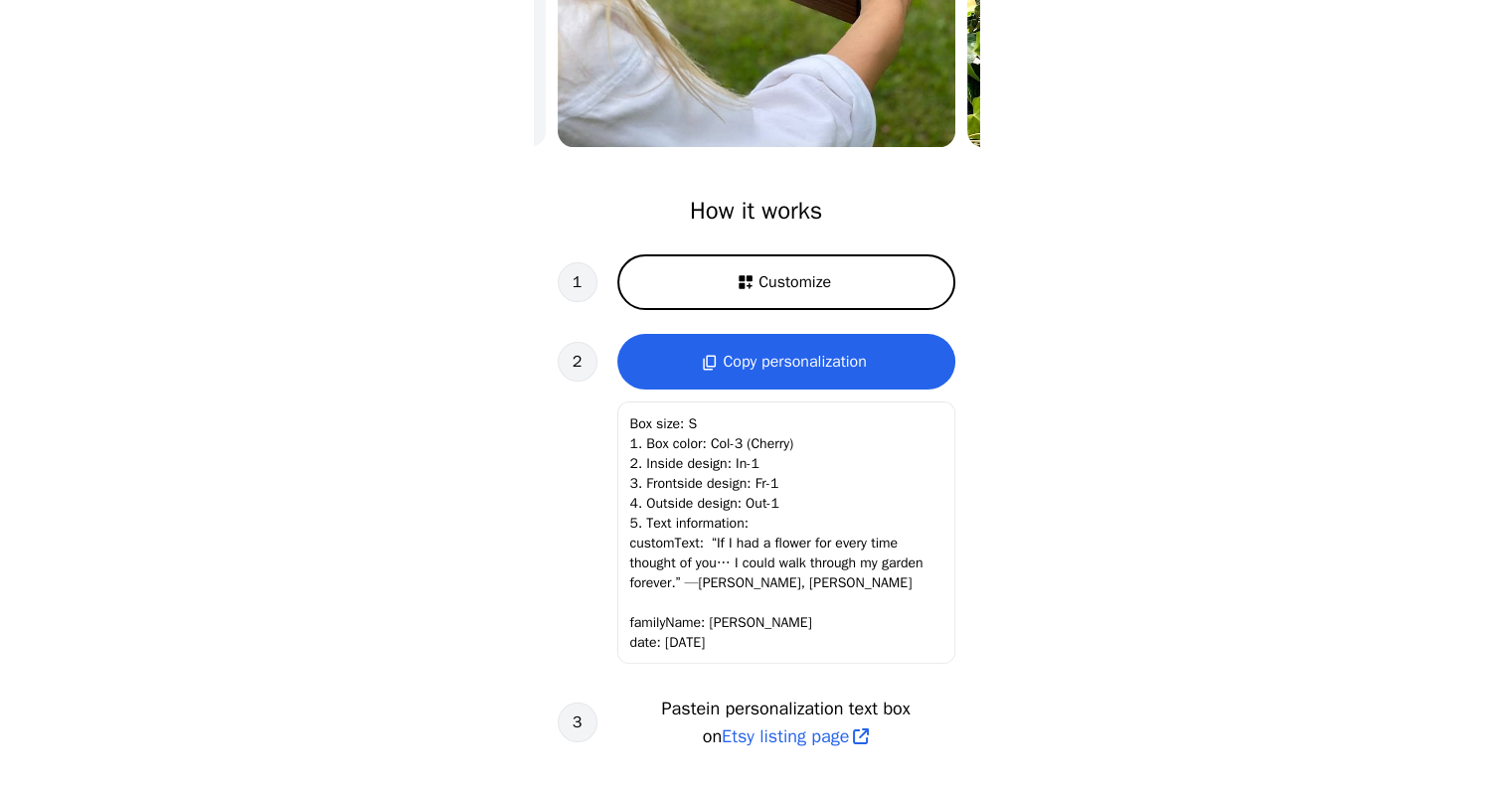 scroll, scrollTop: 0, scrollLeft: 0, axis: both 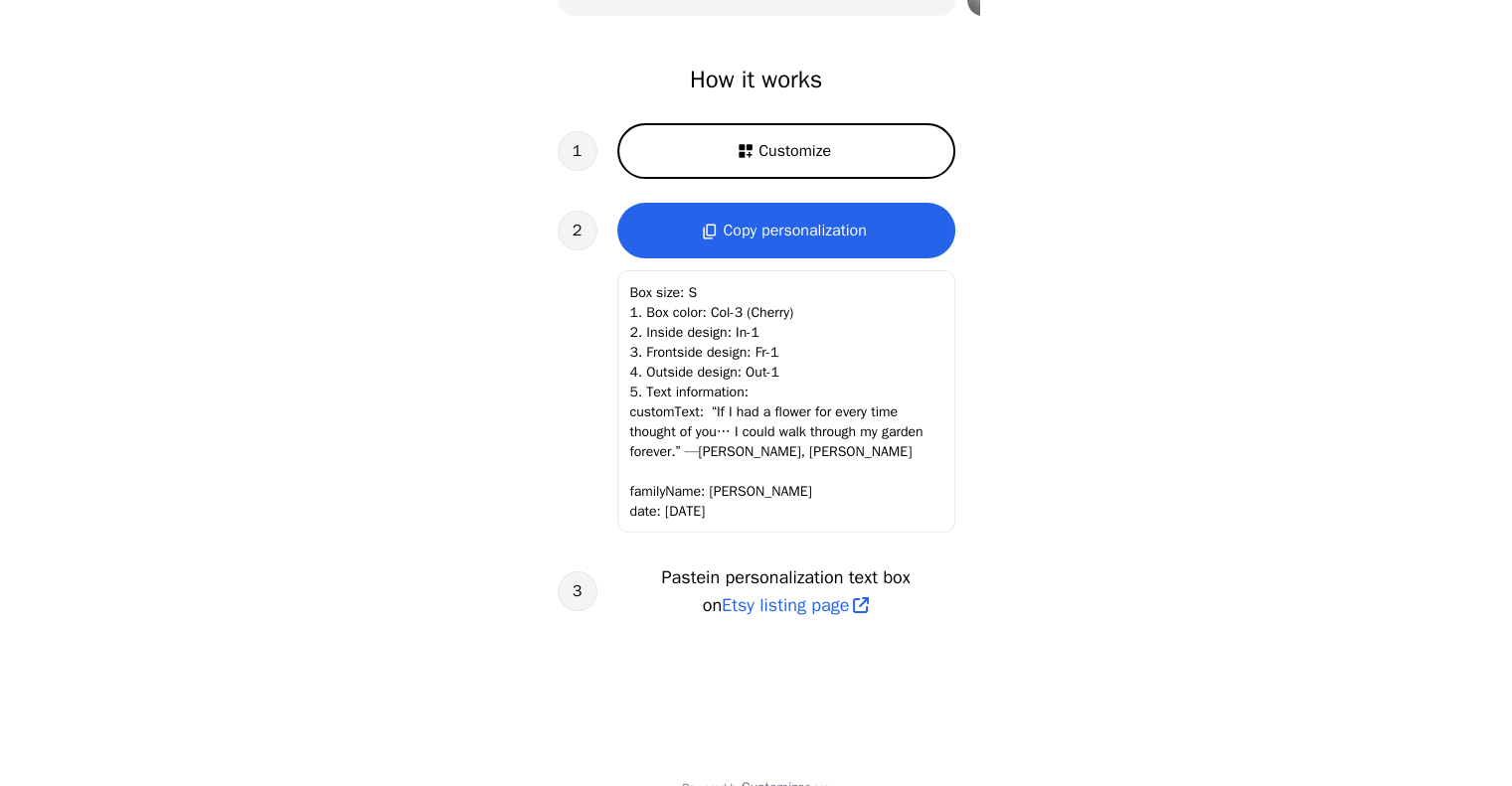 click on "Box size: S
1. Box color: Col-3 (Cherry)
2. Inside design: In-1
3. Frontside design: Fr-1
4. Outside design: Out-1
5. Text information:
customText:  “If I had a flower for every time thought of you… I could walk through my garden forever.” —[PERSON_NAME], [PERSON_NAME]
familyName: [PERSON_NAME]
date: [DATE]" 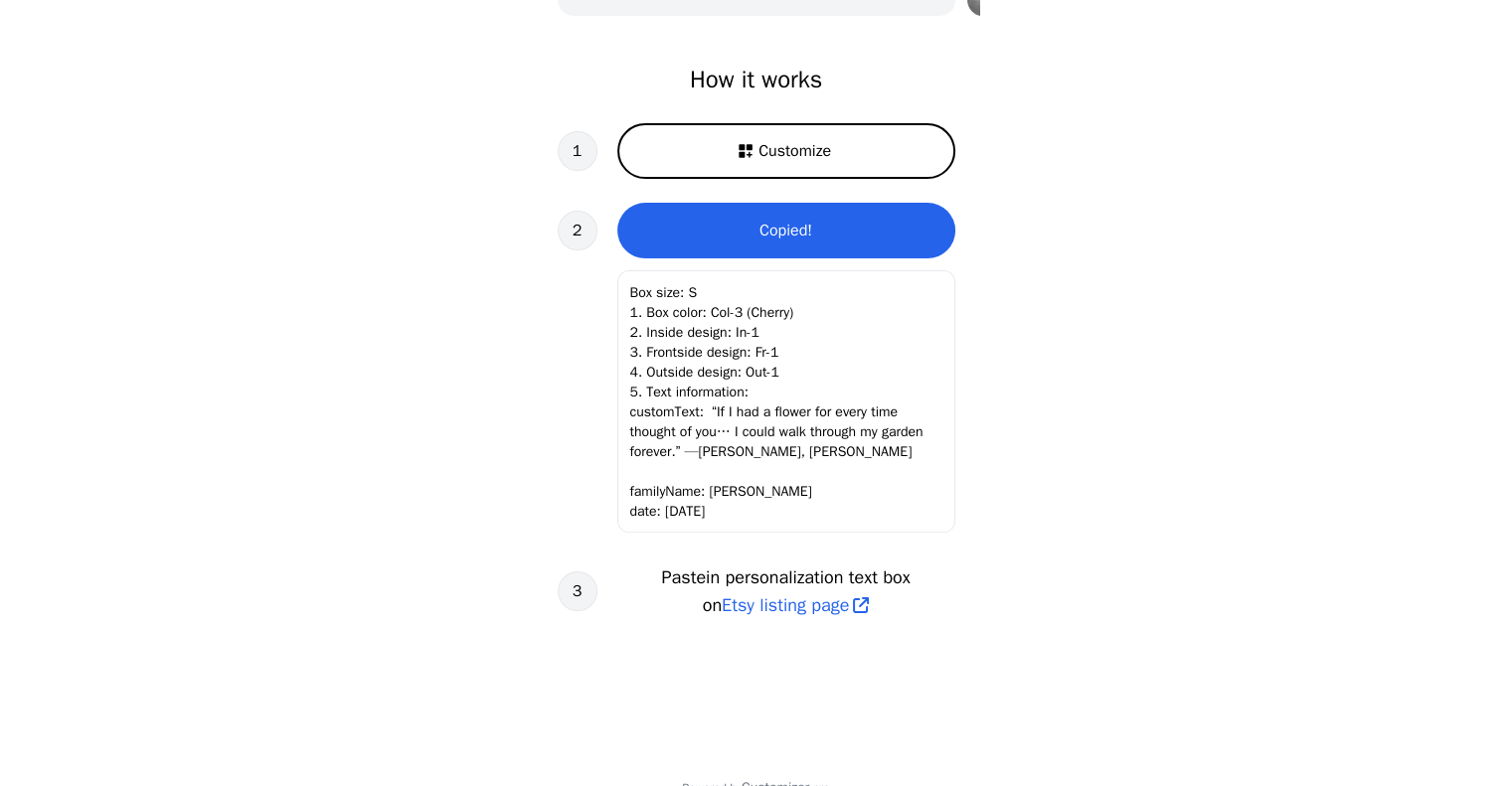click on "Box size: S
1. Box color: Col-3 (Cherry)
2. Inside design: In-1
3. Frontside design: Fr-1
4. Outside design: Out-1
5. Text information:
customText:  “If I had a flower for every time thought of you… I could walk through my garden forever.” —[PERSON_NAME], [PERSON_NAME]
familyName: [PERSON_NAME]
date: [DATE]" 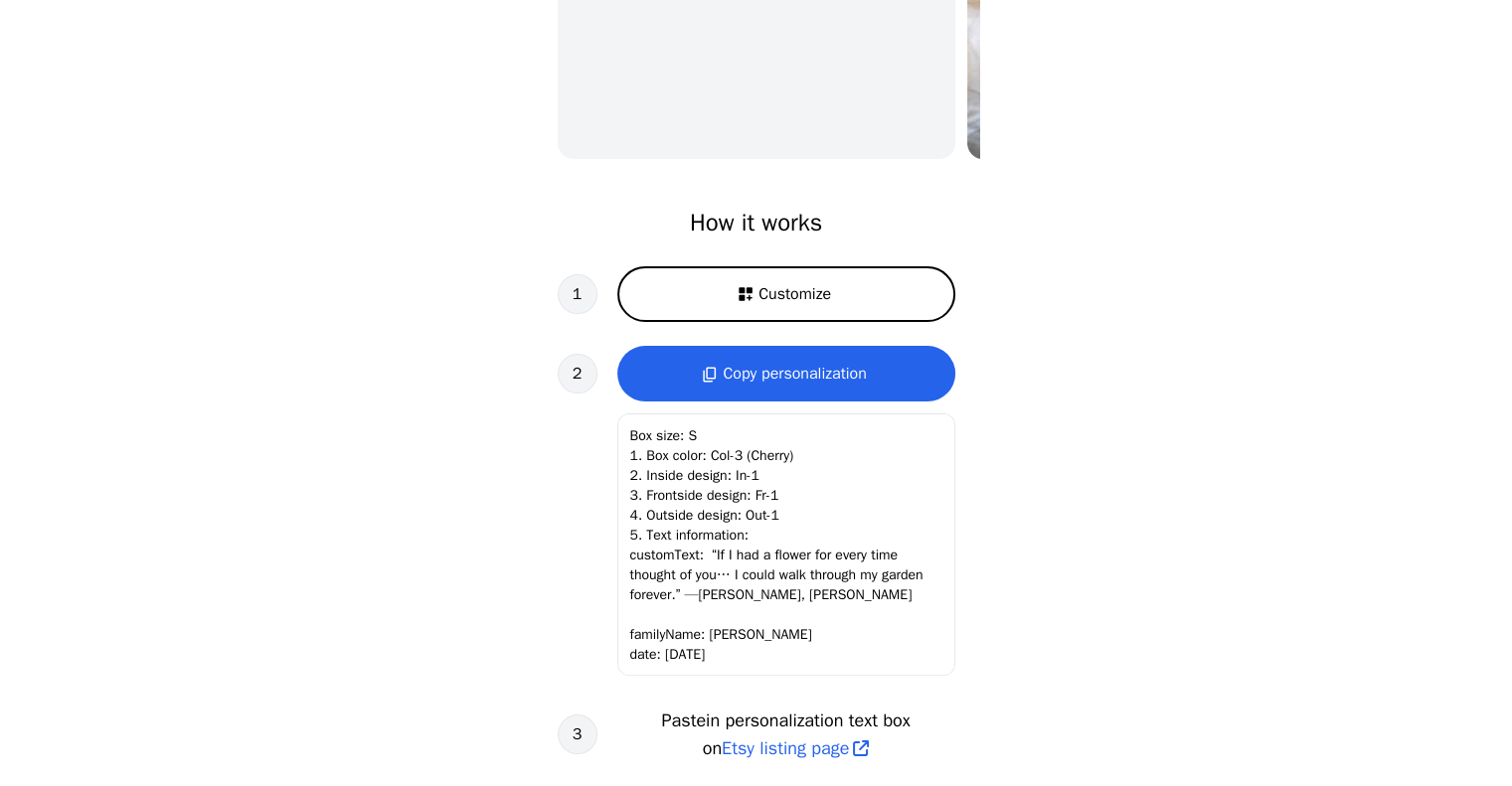 scroll, scrollTop: 487, scrollLeft: 0, axis: vertical 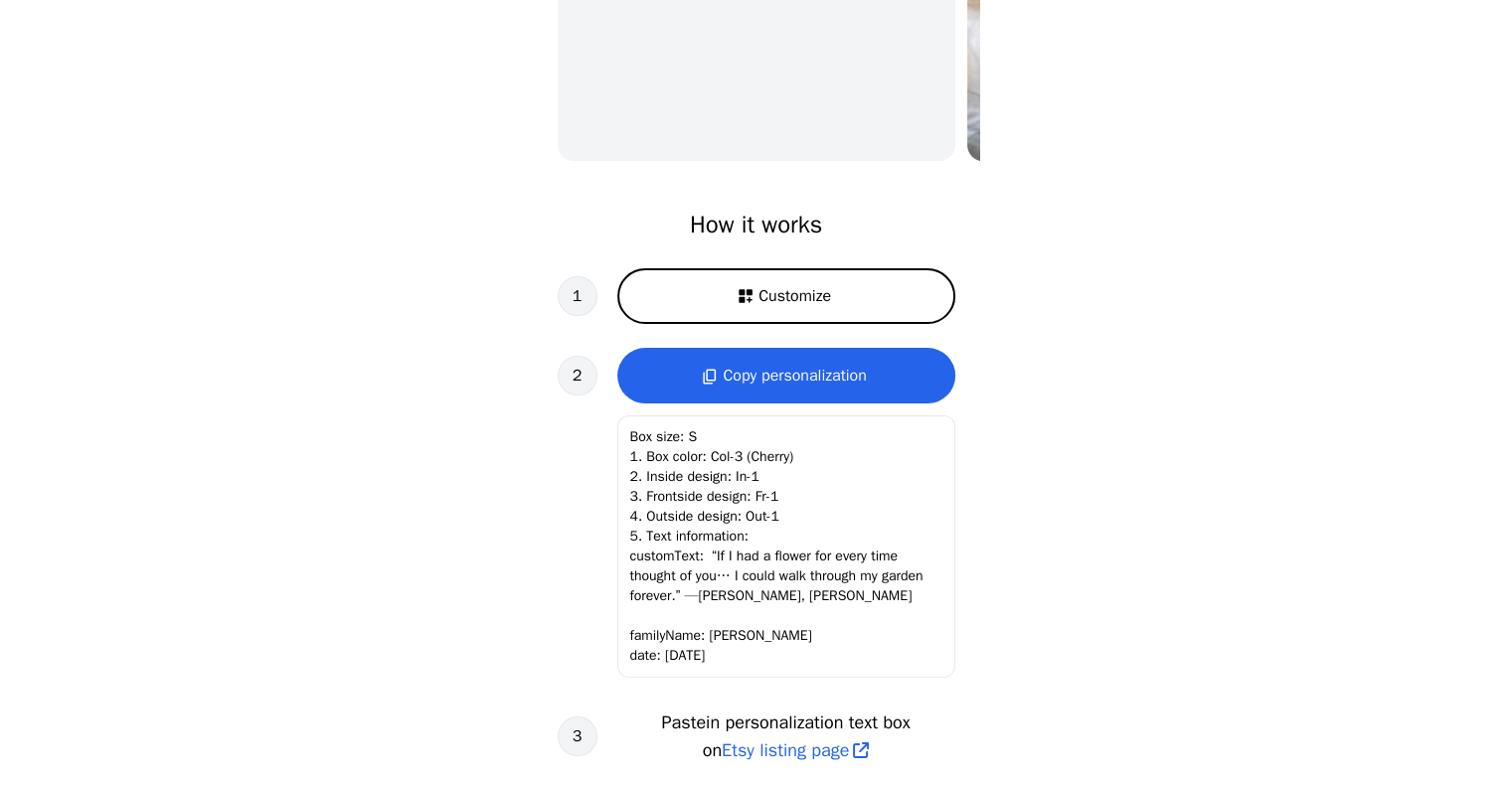 click on "Box size: S
1. Box color: Col-3 (Cherry)
2. Inside design: In-1
3. Frontside design: Fr-1
4. Outside design: Out-1
5. Text information:
customText:  “If I had a flower for every time thought of you… I could walk through my garden forever.” —[PERSON_NAME], [PERSON_NAME]
familyName: [PERSON_NAME]
date: [DATE]" 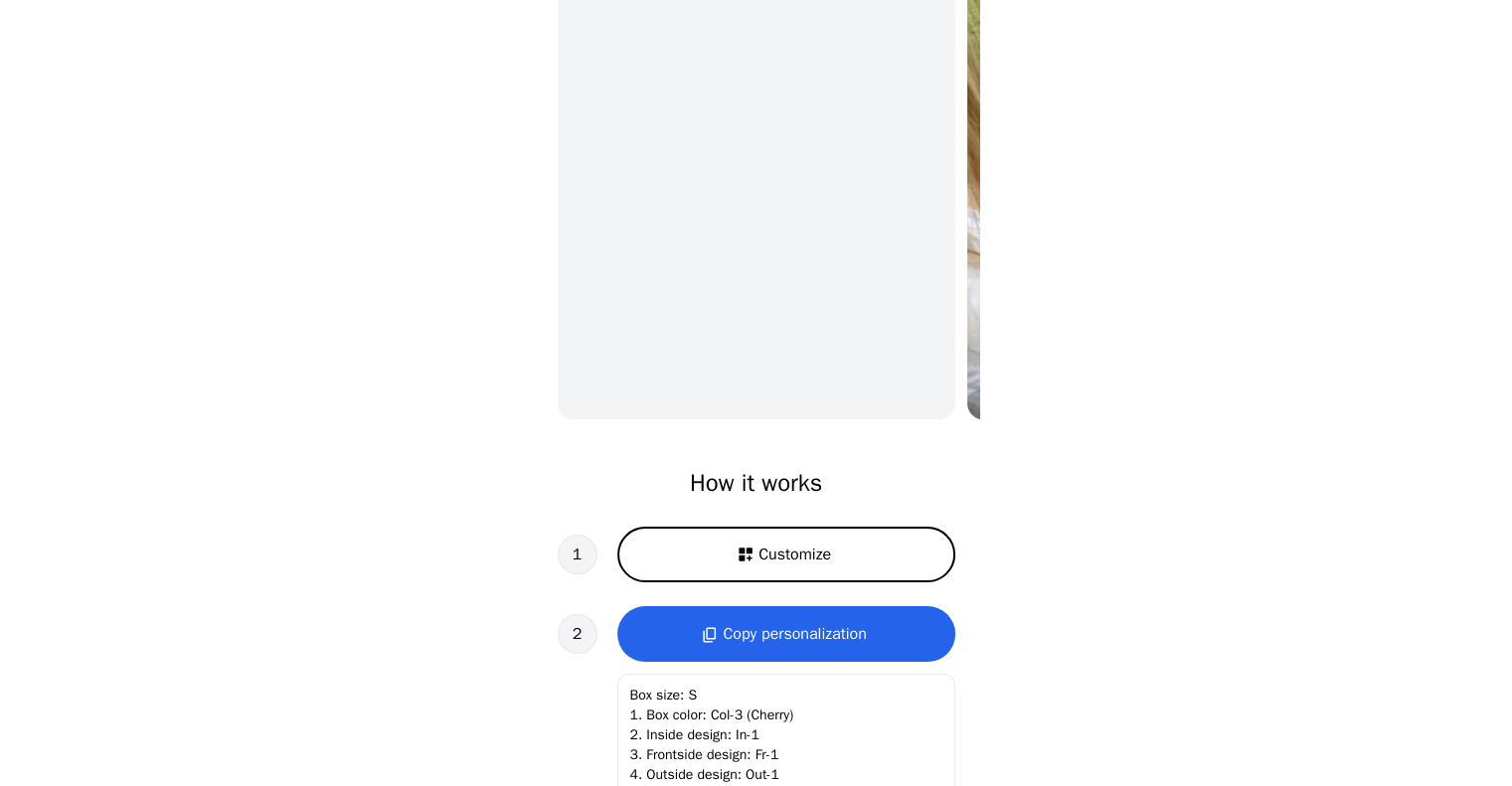 scroll, scrollTop: 226, scrollLeft: 0, axis: vertical 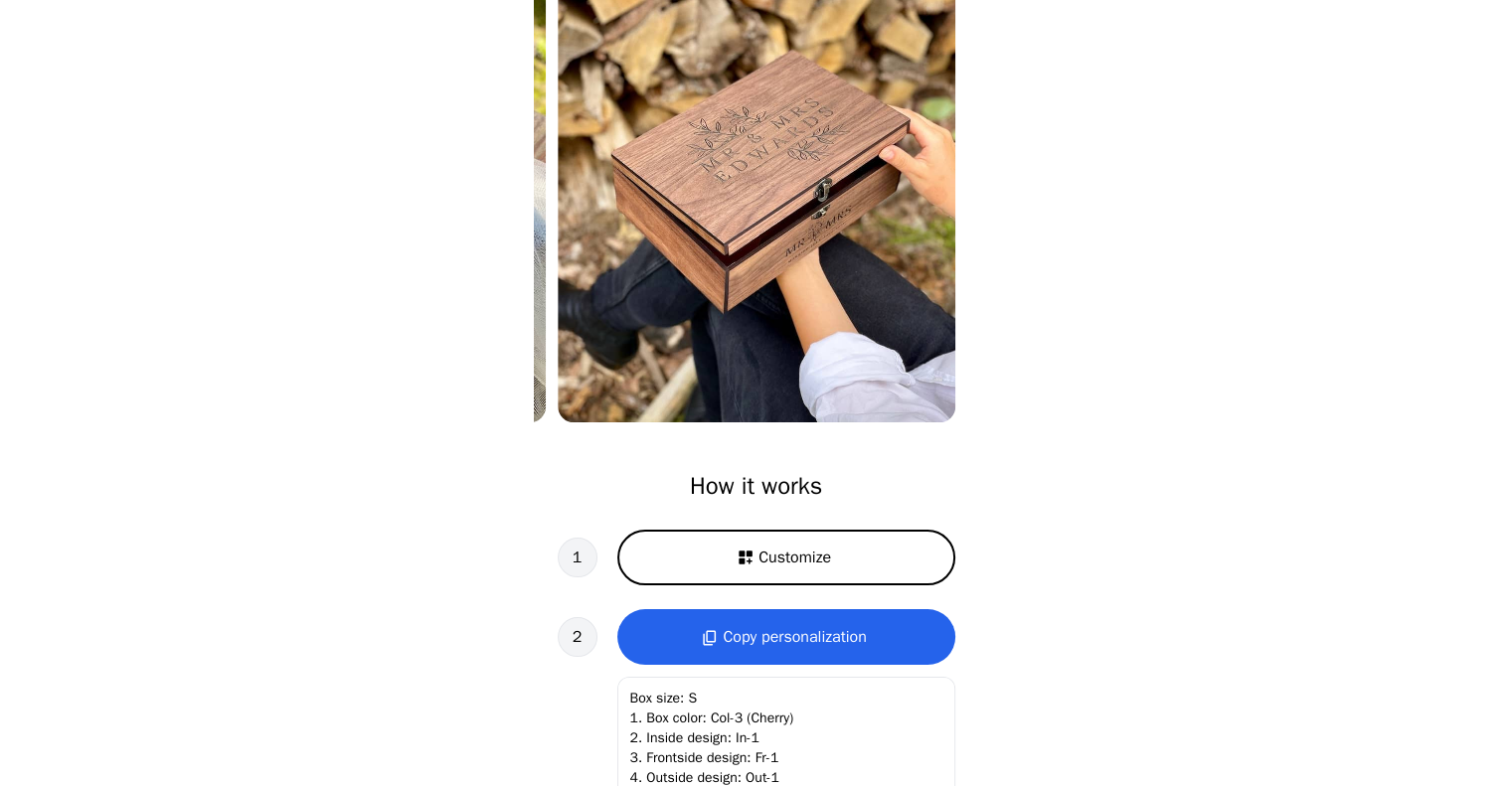 click on "Customize Wooden Memory Box Personalized gift How it works 1 Customize 2 Copy personalization Box size: S
1. Box color: Col-3 (Cherry)
2. Inside design: In-1
3. Frontside design: Fr-1
4. Outside design: Out-1
5. Text information:
customText:  “If I had a flower for every time thought of you… I could walk through my garden forever.” —[PERSON_NAME], [PERSON_NAME]
familyName: [PERSON_NAME]
date: [DATE] Box size: S
1. Box color: Col-3 (Cherry)
2. Inside design: In-1
3. Frontside design: Fr-1
4. Outside design: Out-1
5. Text information:
customText:  “If I had a flower for every time thought of you… I could walk through my garden forever.” —[PERSON_NAME], [PERSON_NAME]
familyName: [PERSON_NAME]
date: [DATE] 3 Paste  in personalization text box on  Etsy listing page  Powered by  Customizer .pro" at bounding box center (756, 509) 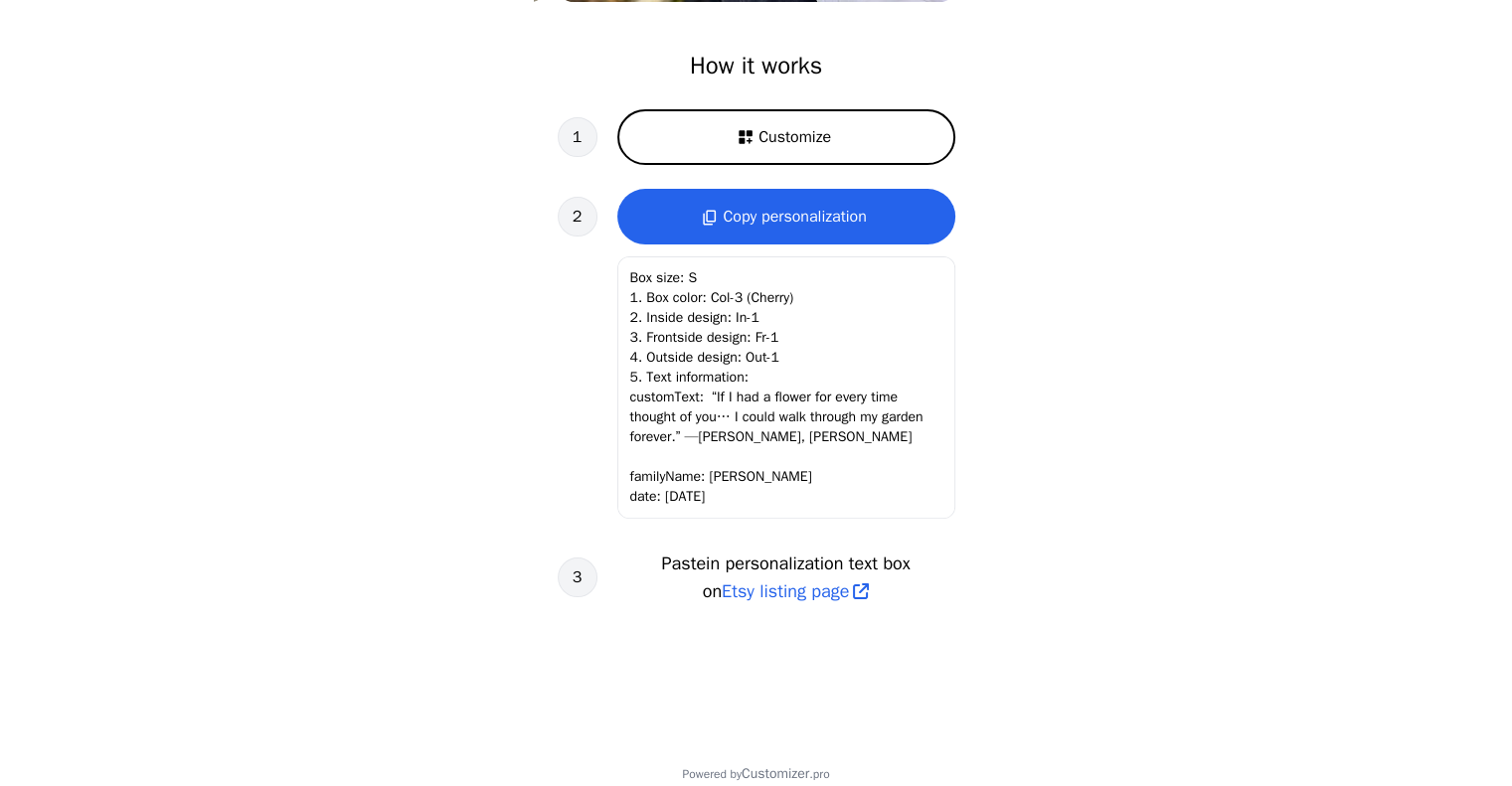 scroll, scrollTop: 647, scrollLeft: 0, axis: vertical 